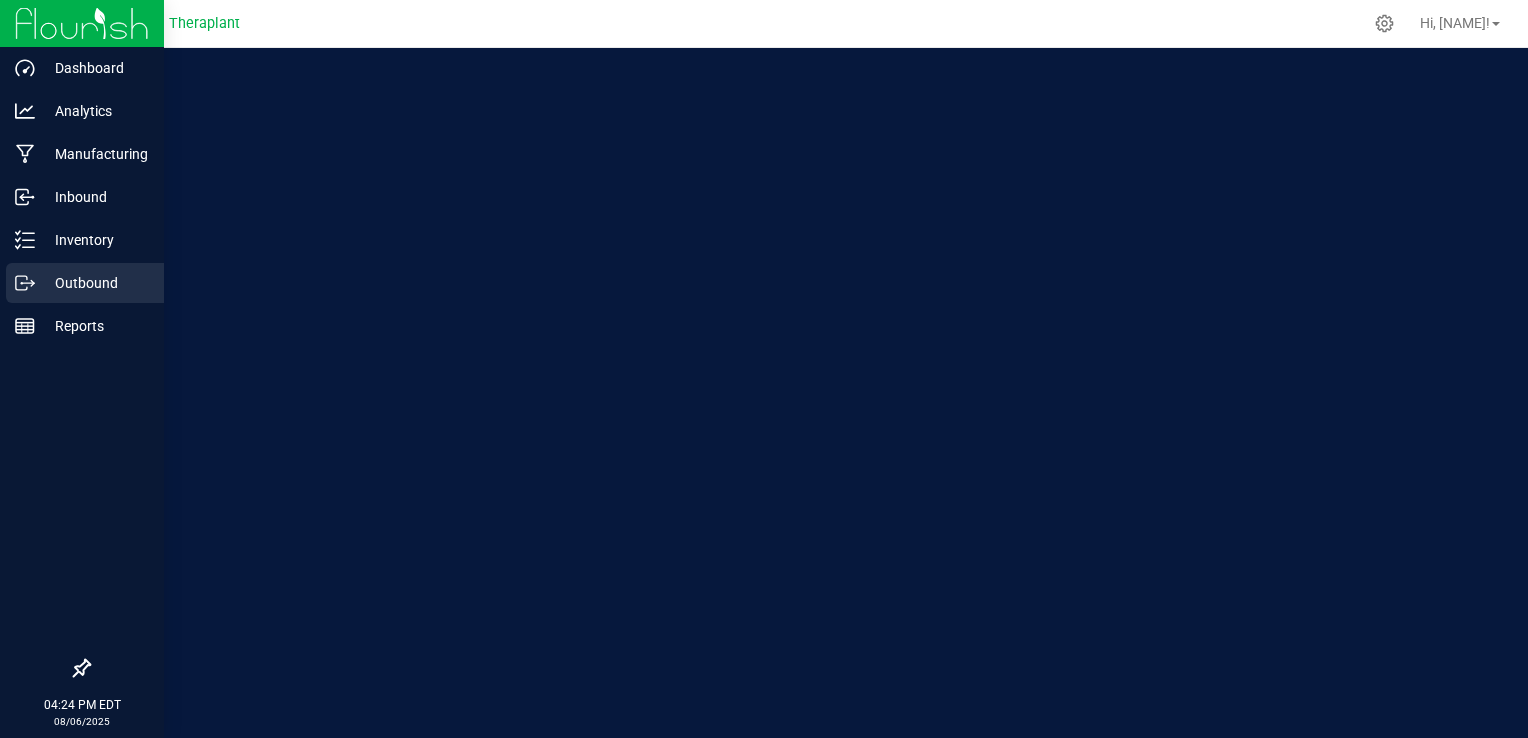 scroll, scrollTop: 0, scrollLeft: 0, axis: both 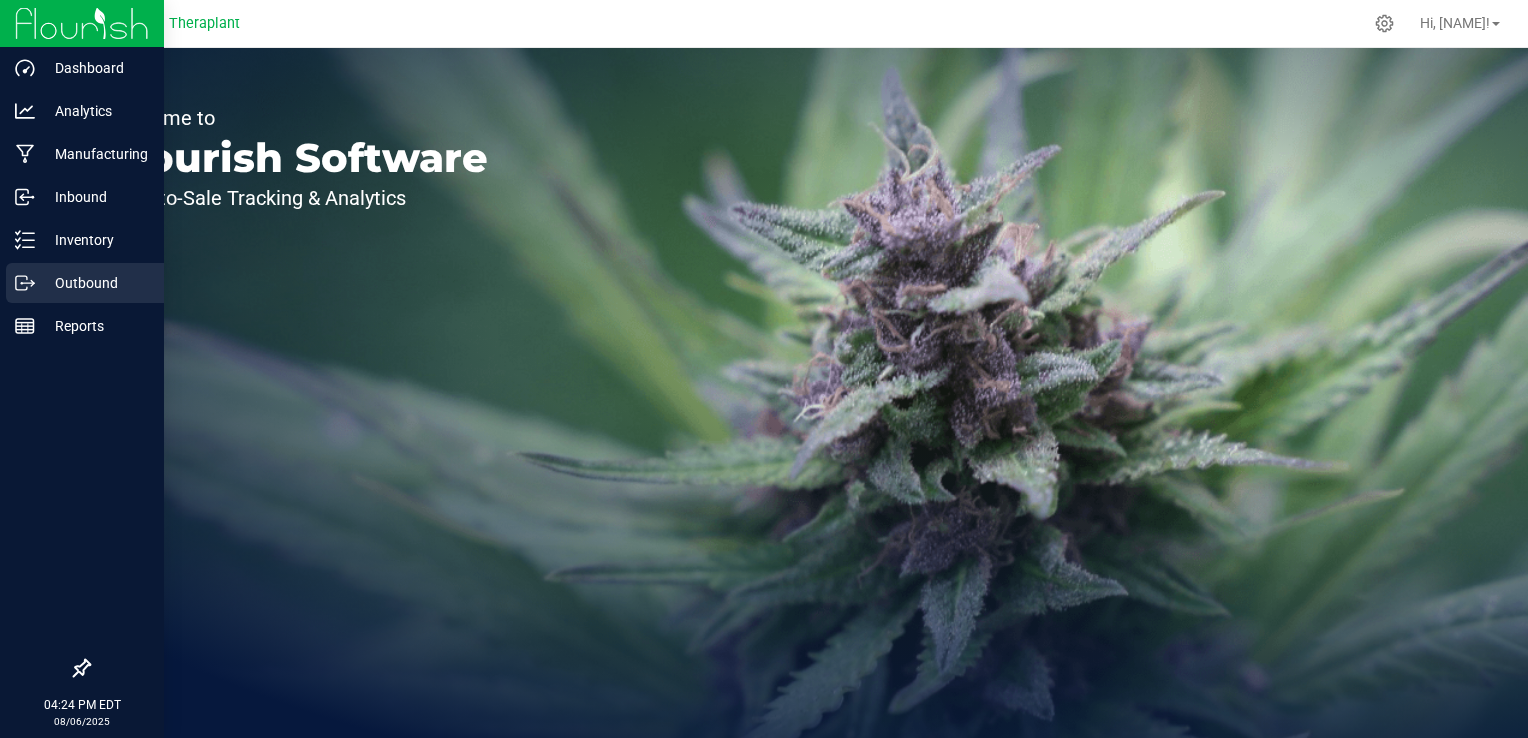 click on "Outbound" at bounding box center [95, 283] 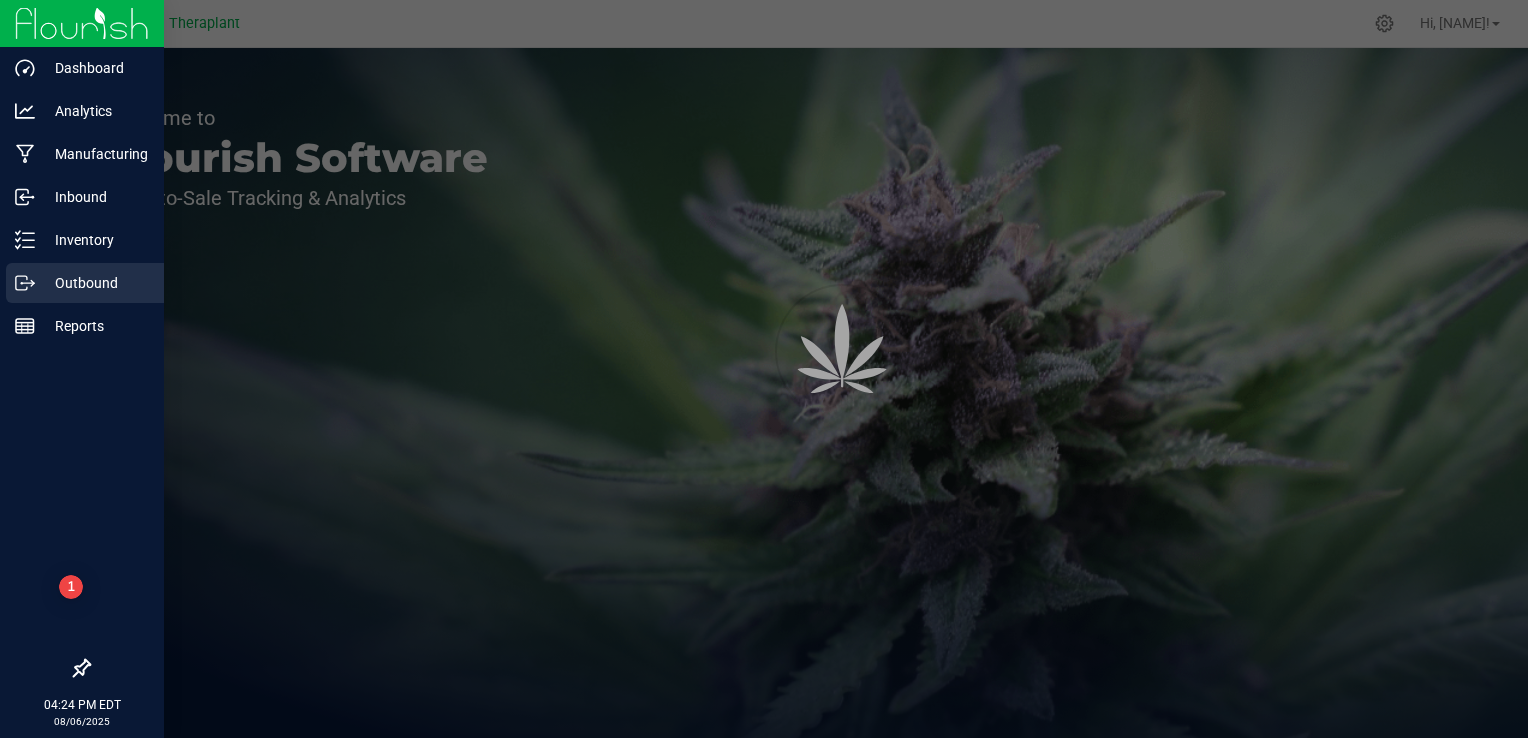 scroll, scrollTop: 0, scrollLeft: 0, axis: both 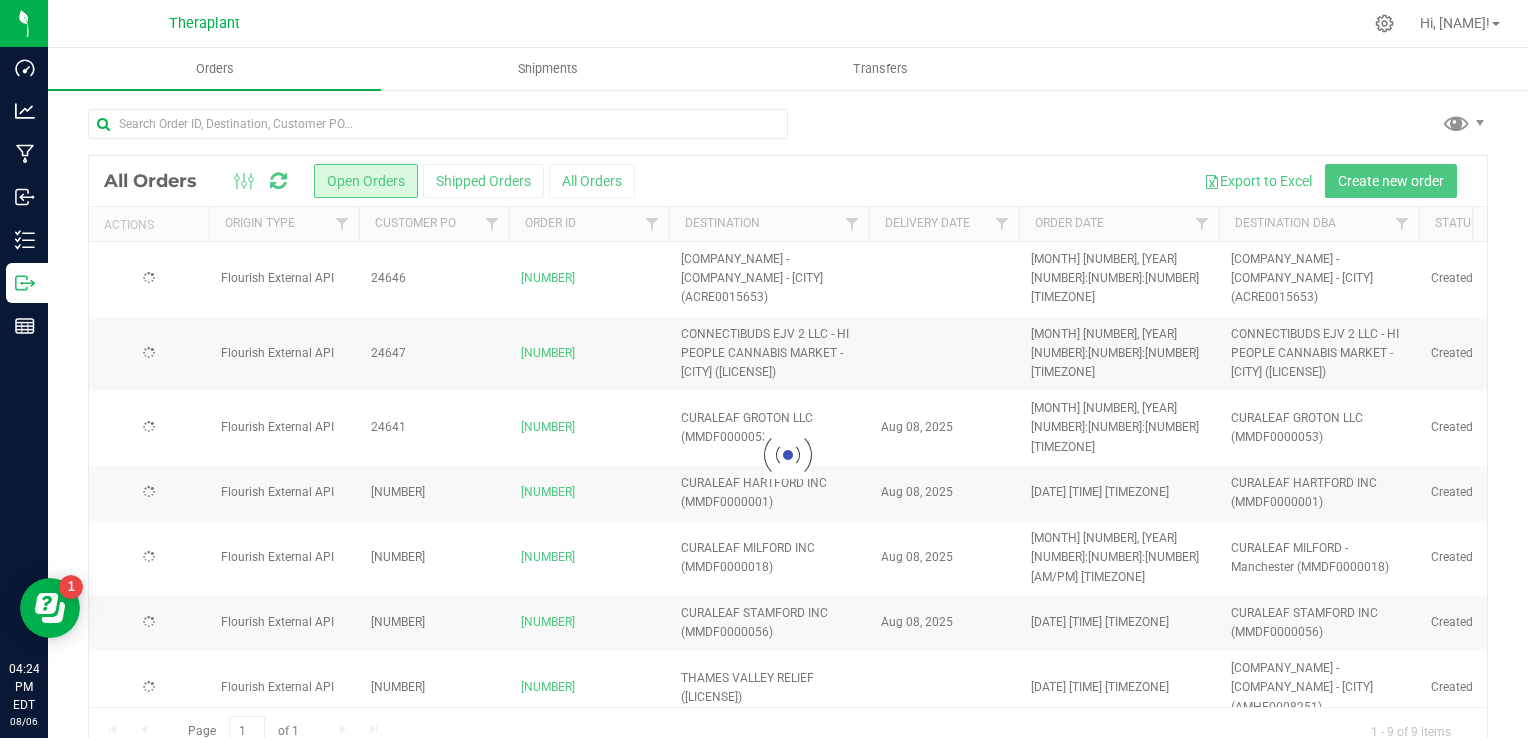 click at bounding box center [788, 455] 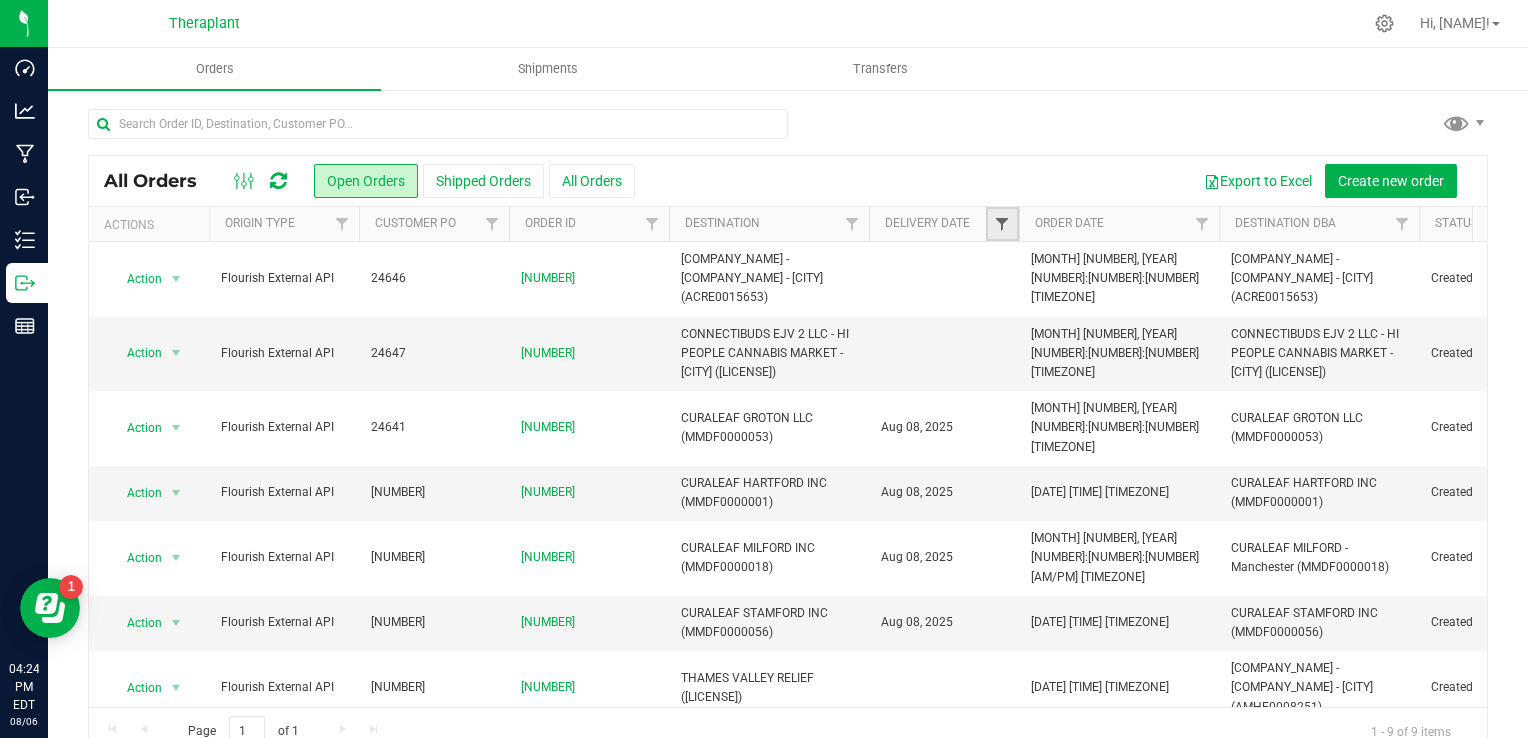 click at bounding box center [1002, 224] 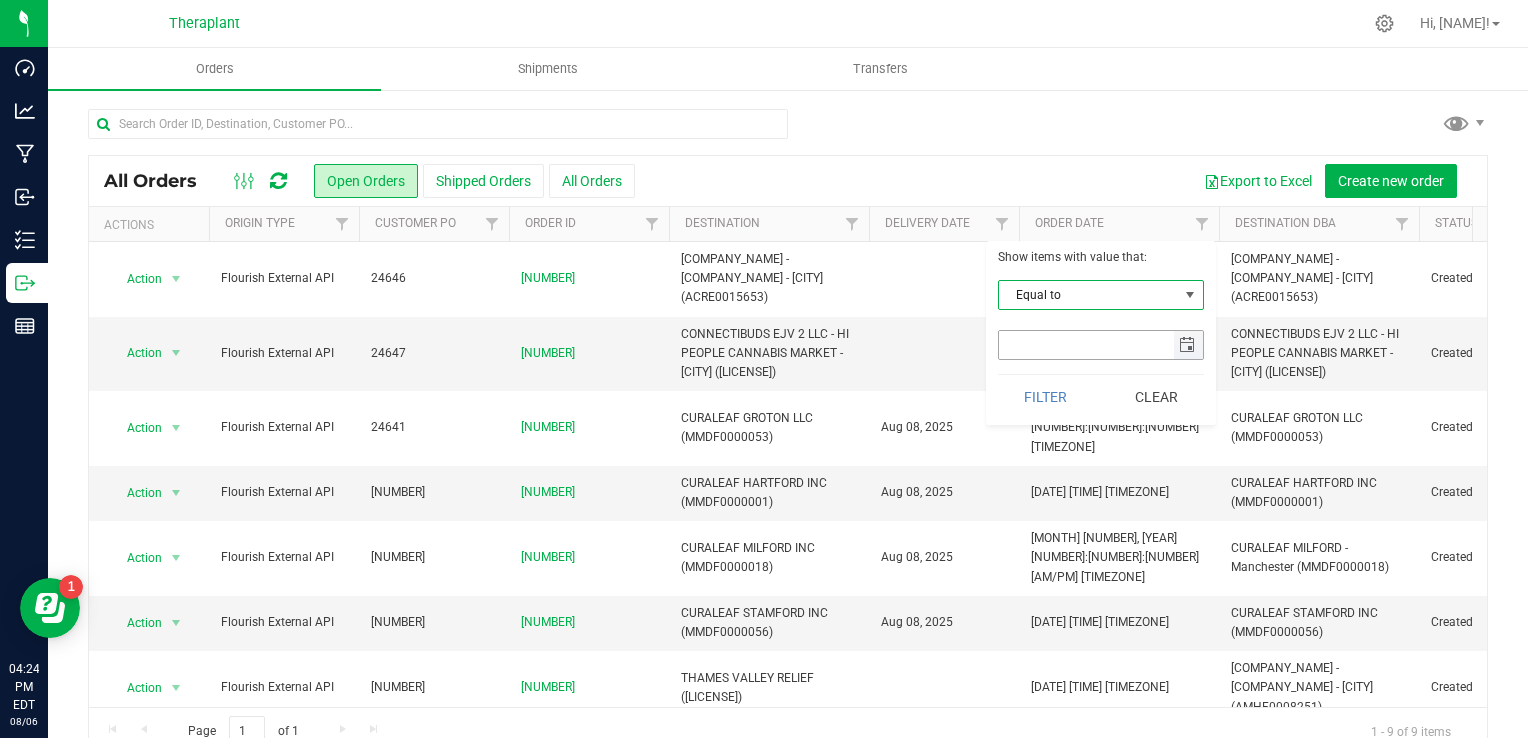 click at bounding box center (1187, 345) 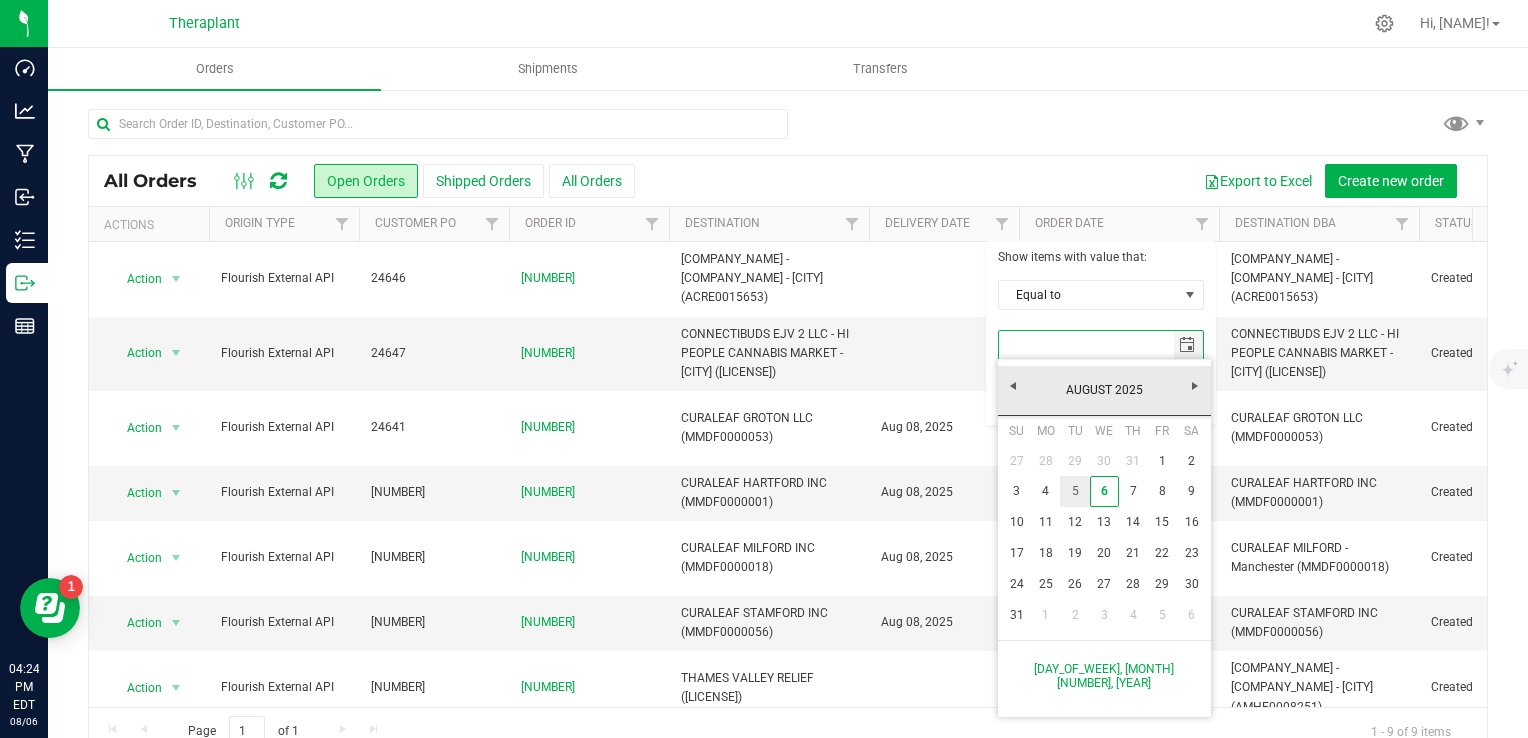 click on "5" at bounding box center [1074, 491] 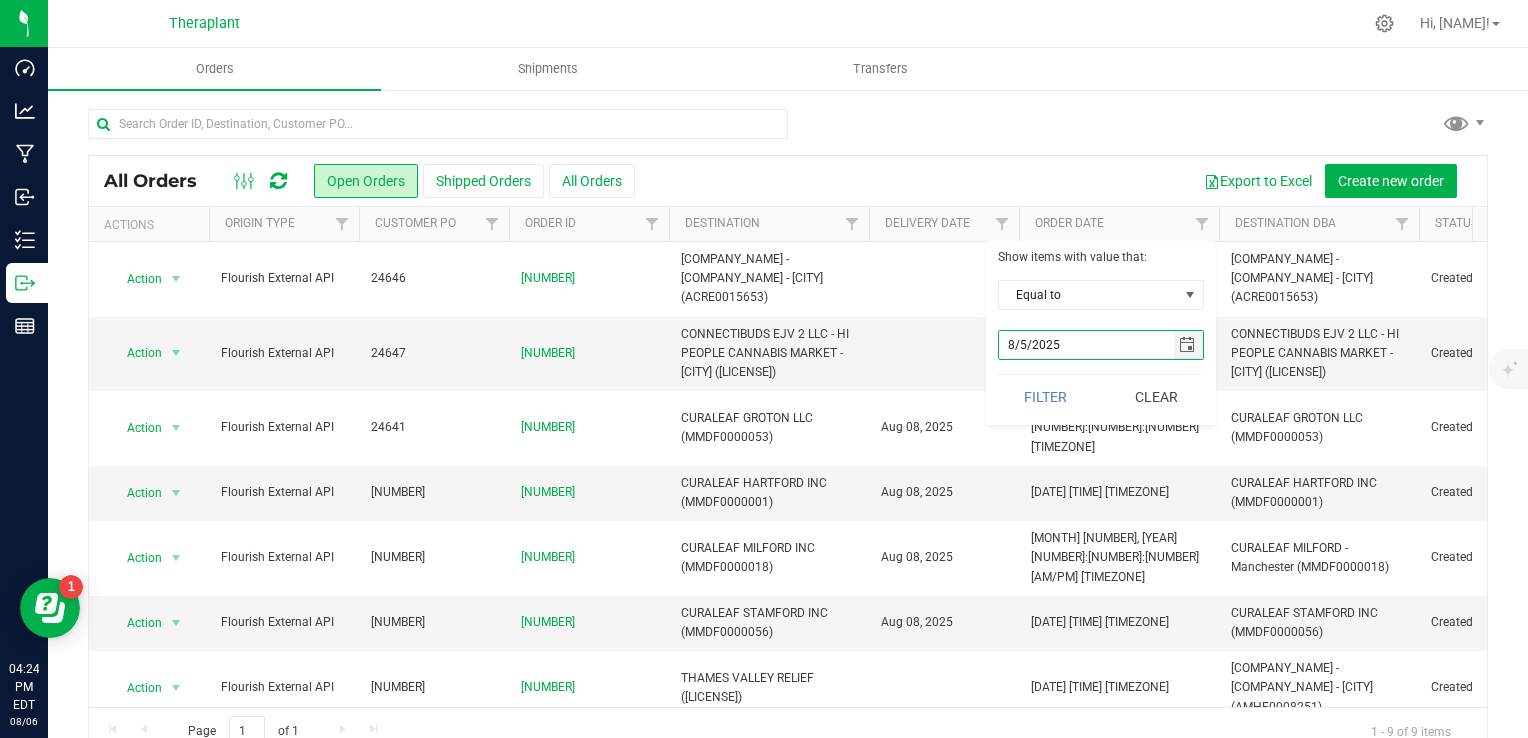click at bounding box center (1187, 345) 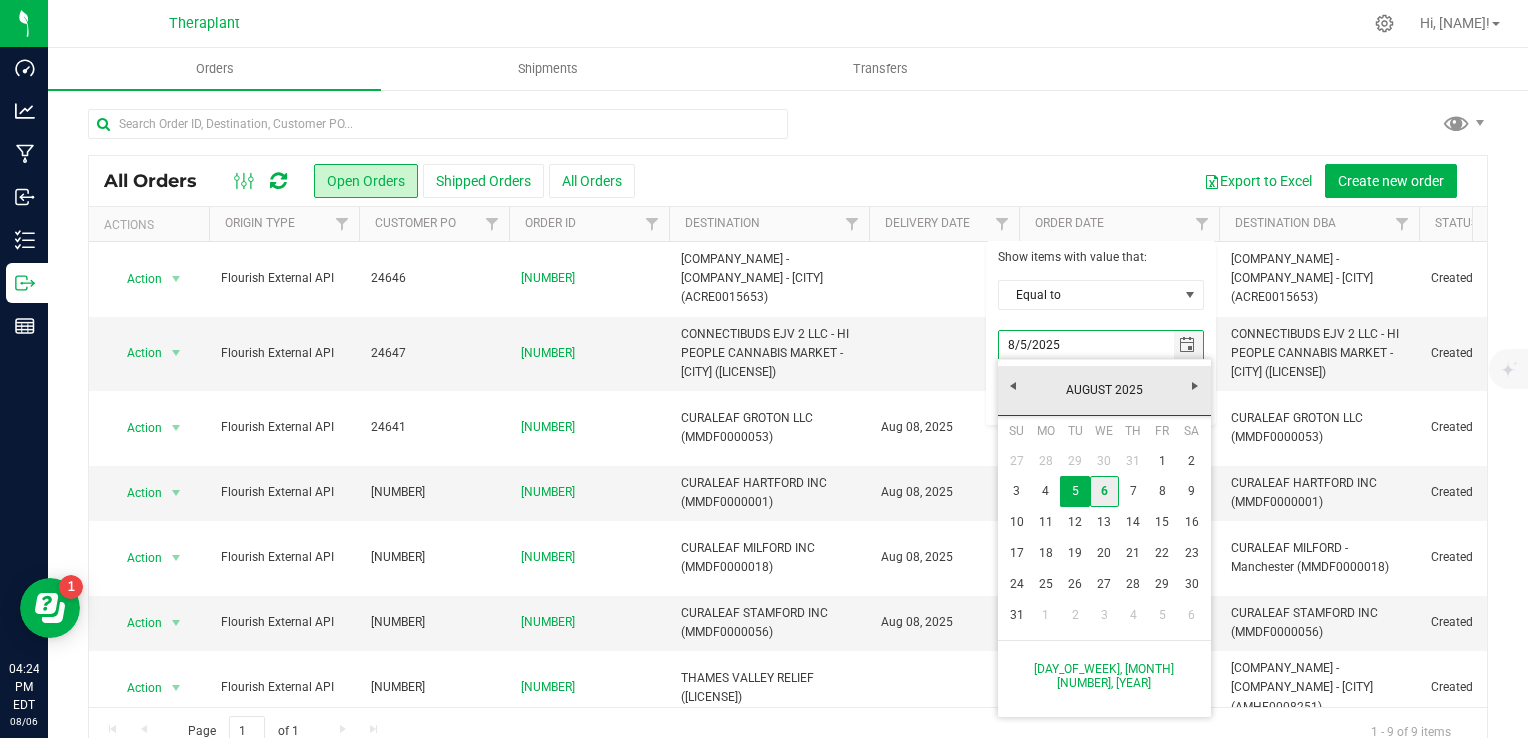 click on "6" at bounding box center [1104, 491] 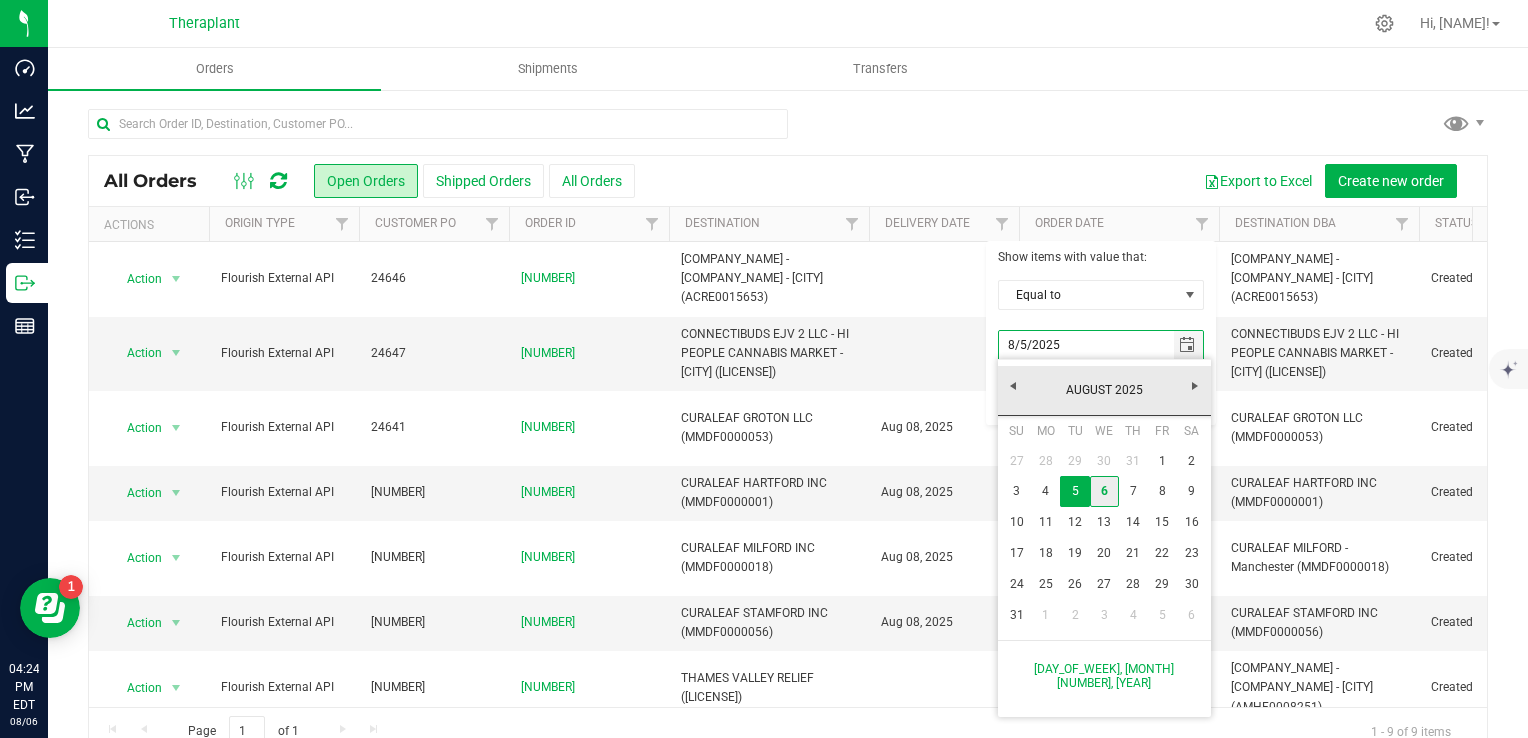 type on "8/6/2025" 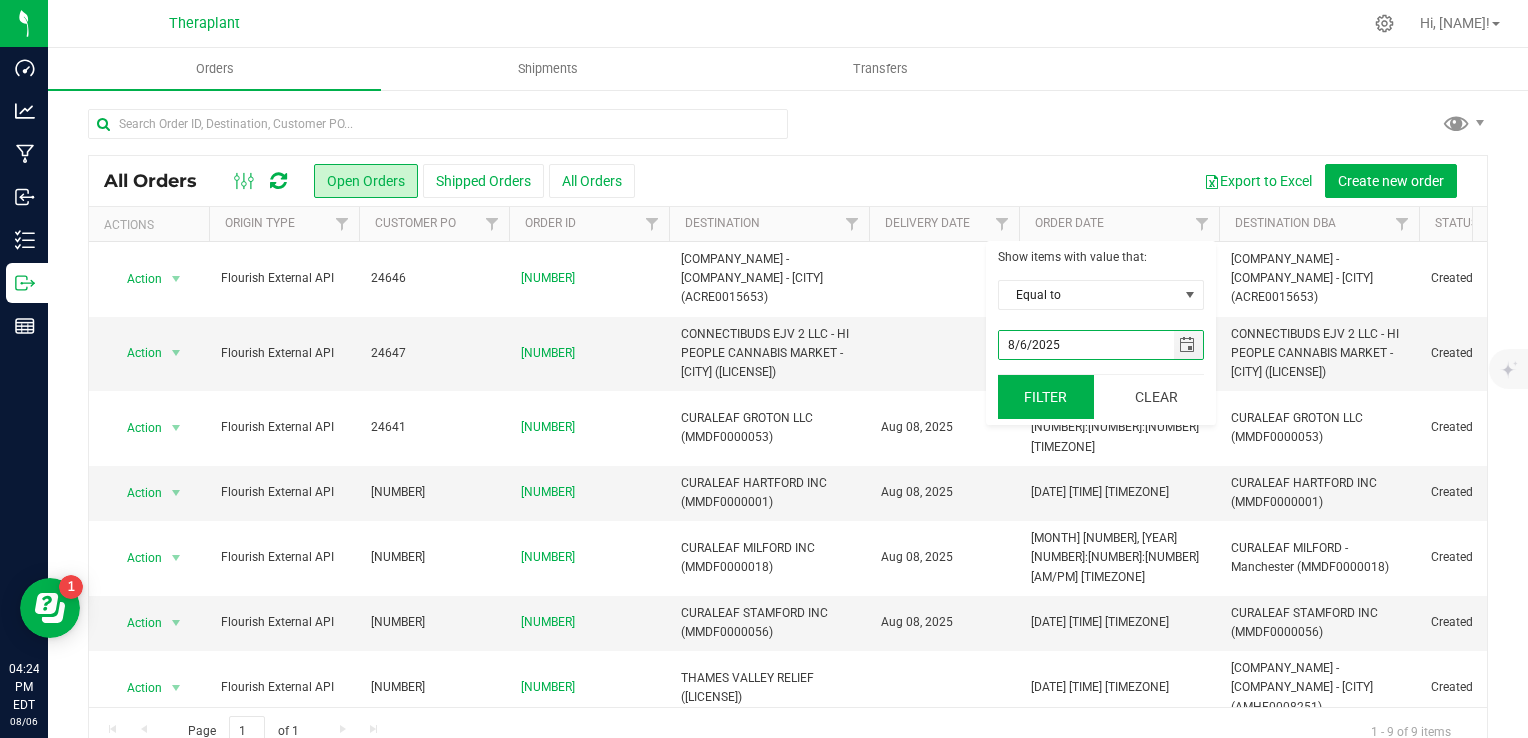 click on "Filter" at bounding box center [1046, 397] 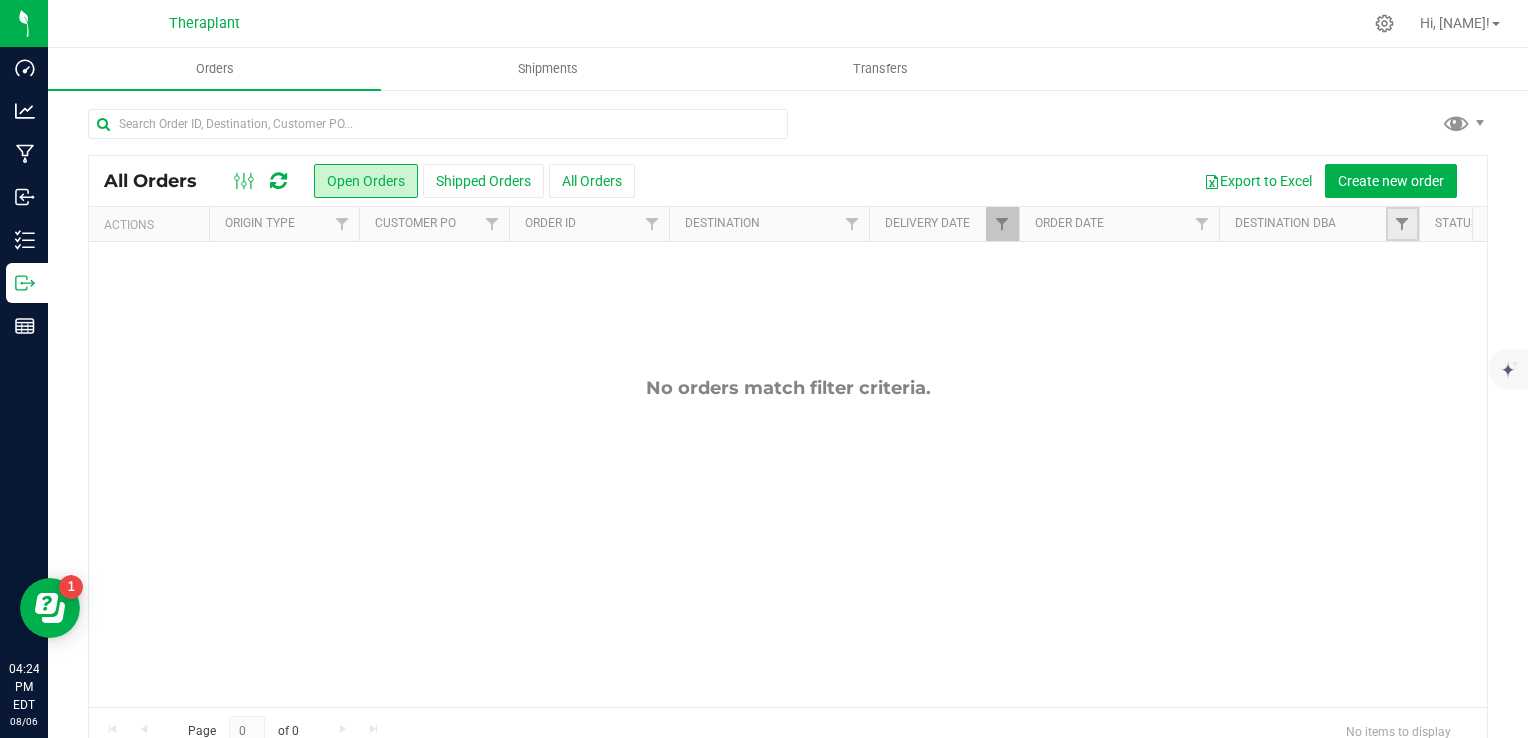 click at bounding box center (1402, 224) 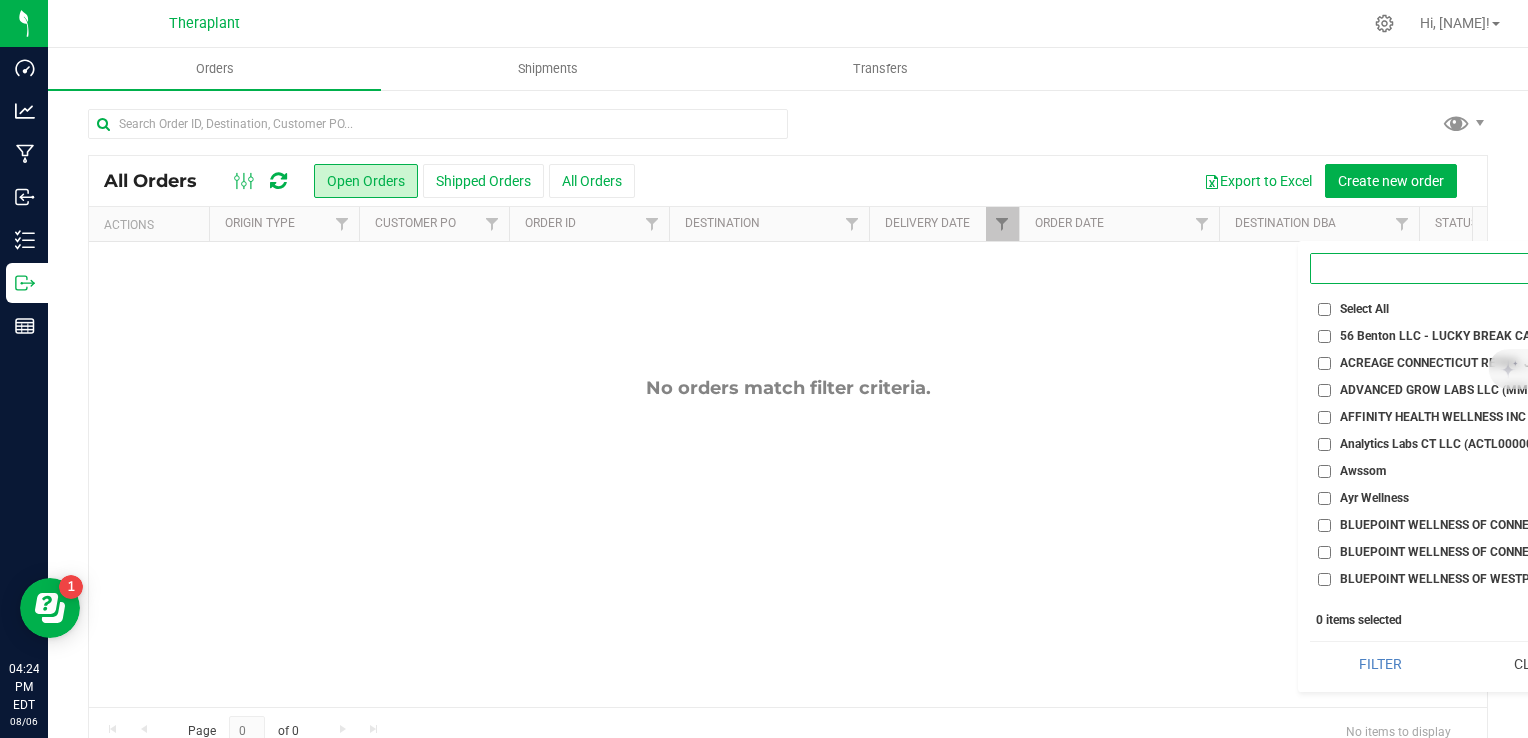 scroll, scrollTop: 0, scrollLeft: 54, axis: horizontal 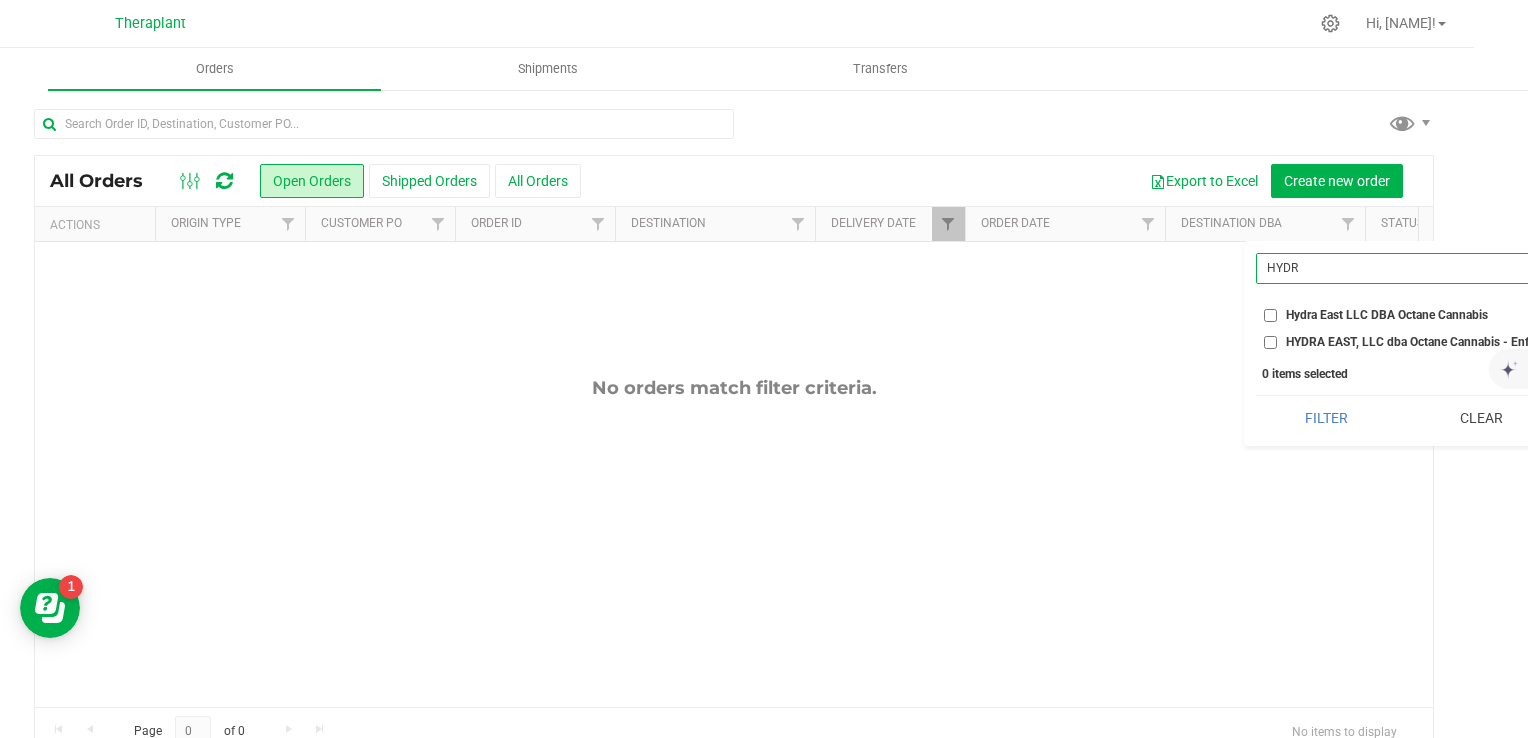 type on "HYDR" 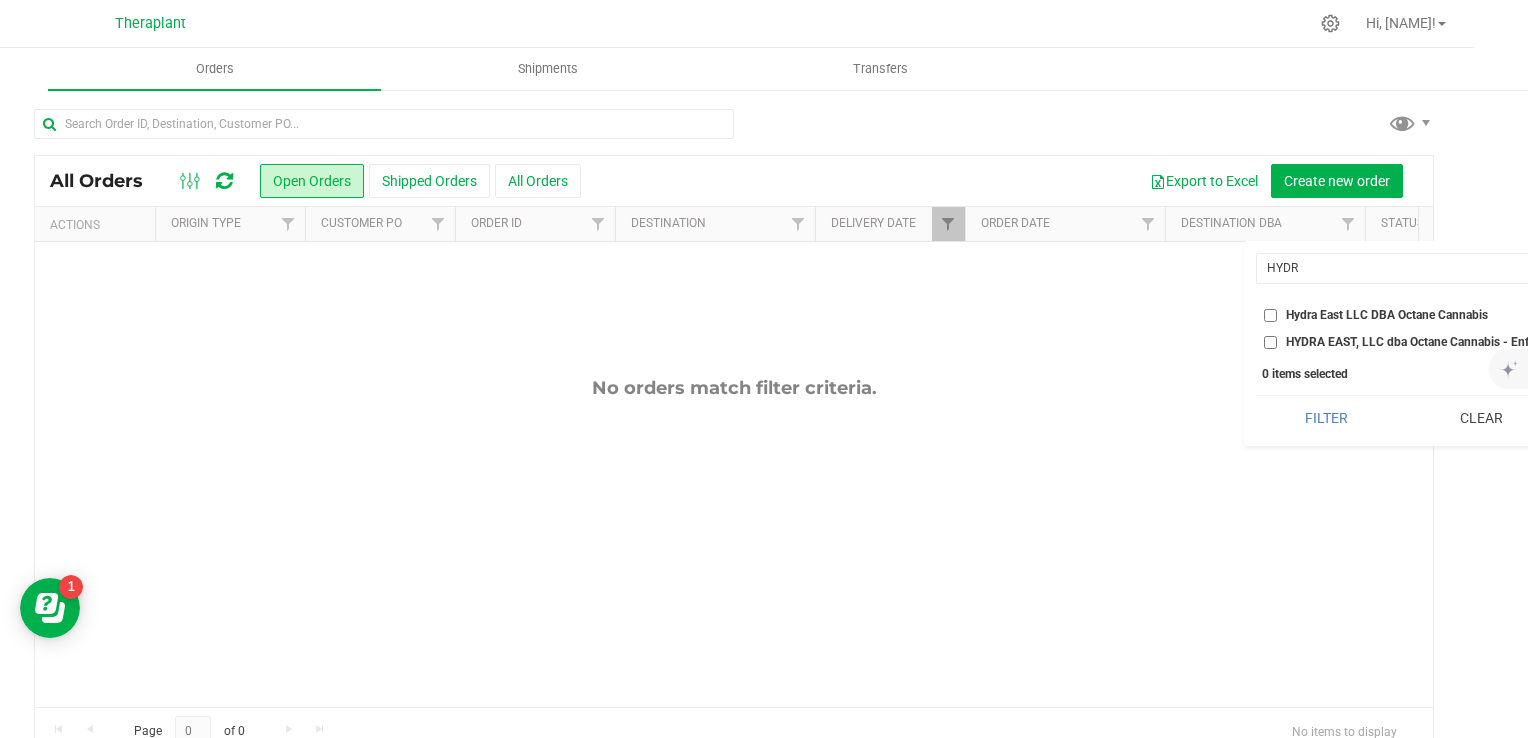 click on "HYDRA EAST, LLC dba Octane Cannabis - Enfield (ACRE0014886)" at bounding box center [1270, 342] 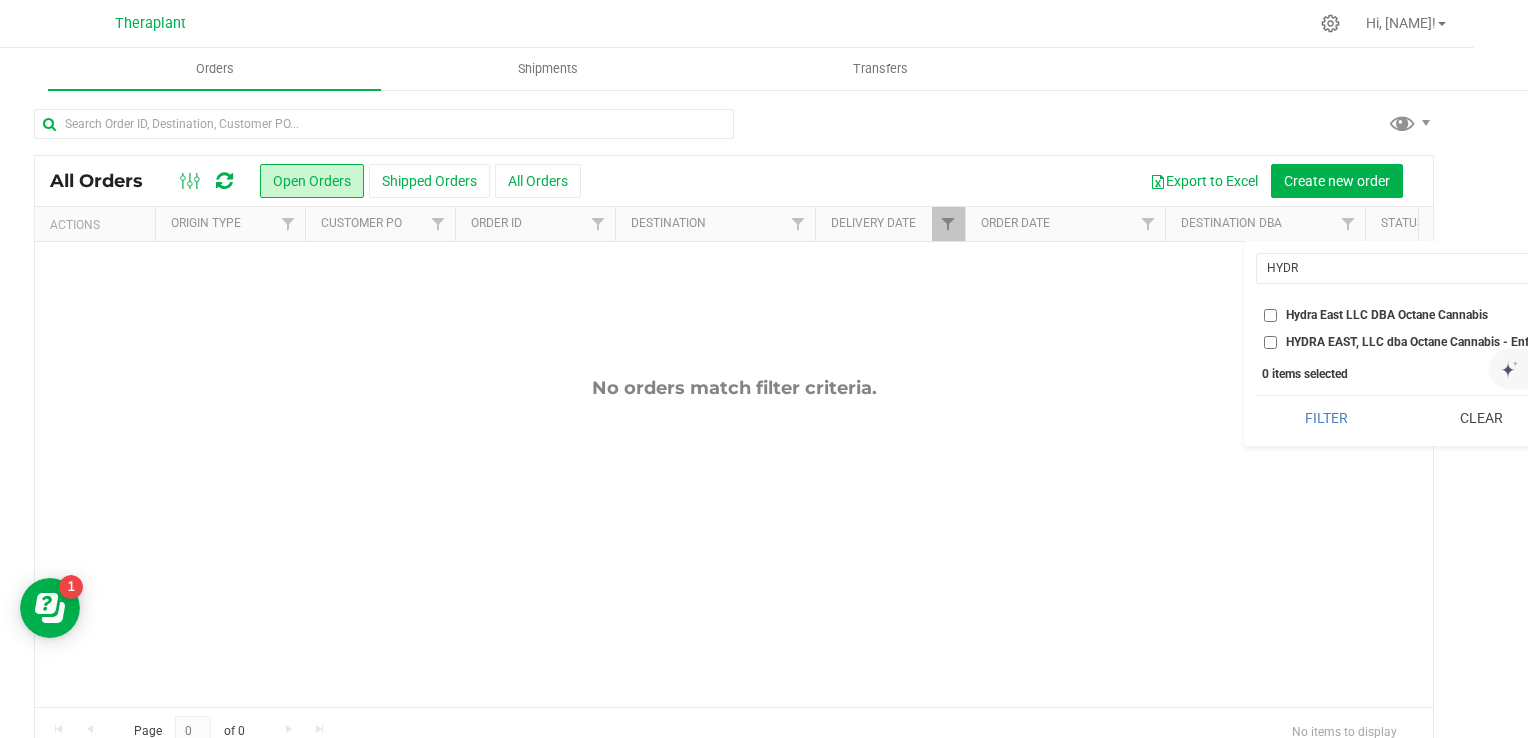checkbox on "true" 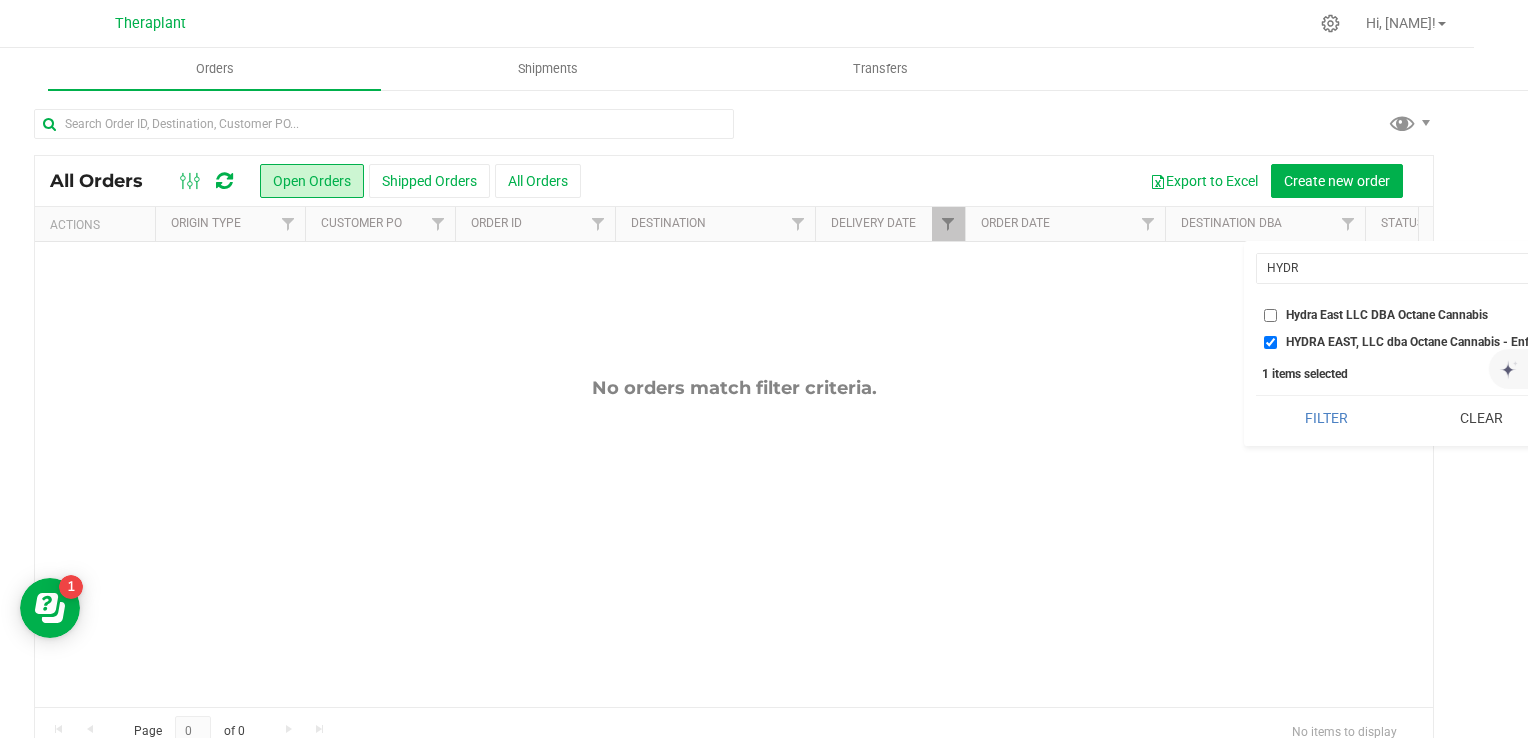 click on "Hydra East LLC DBA Octane Cannabis" at bounding box center (1270, 315) 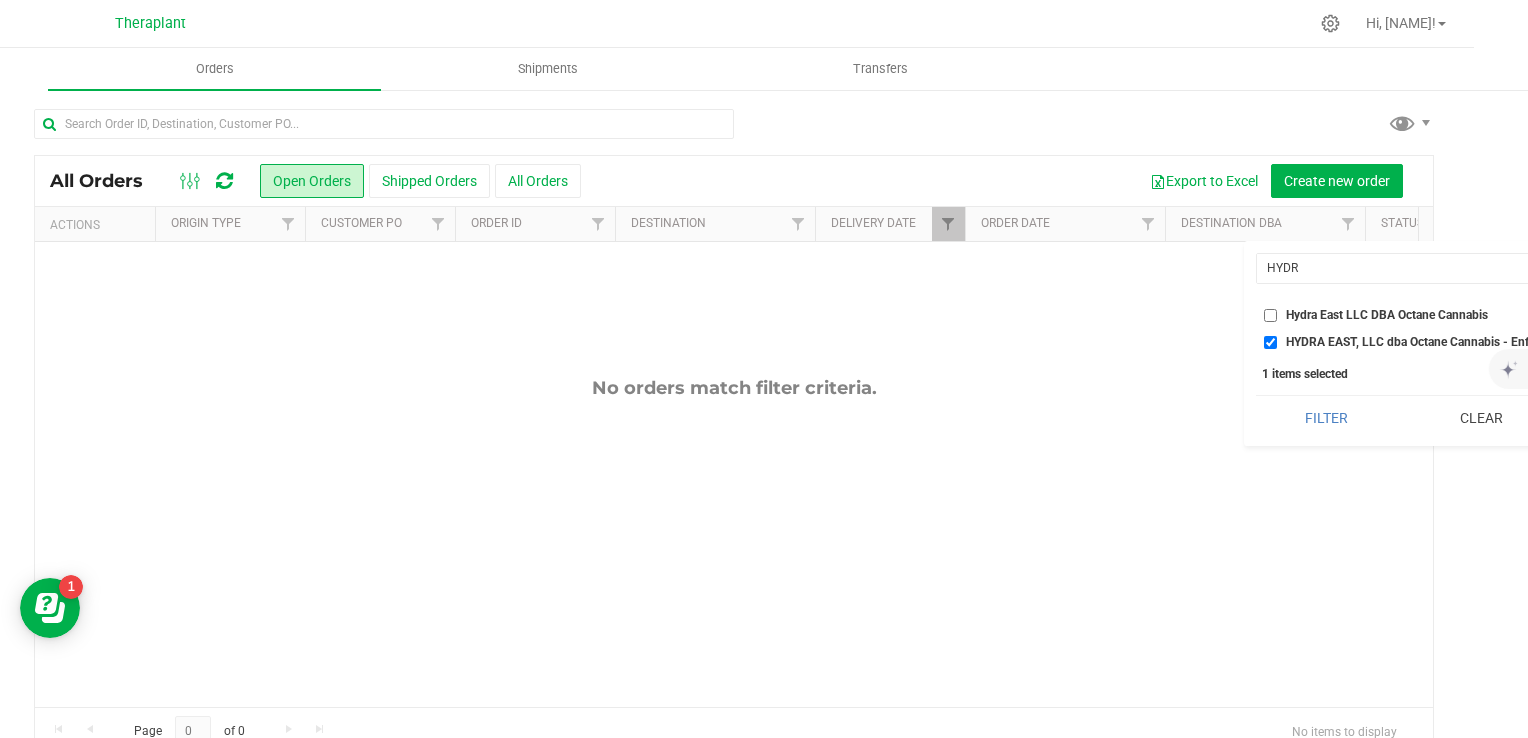 checkbox on "true" 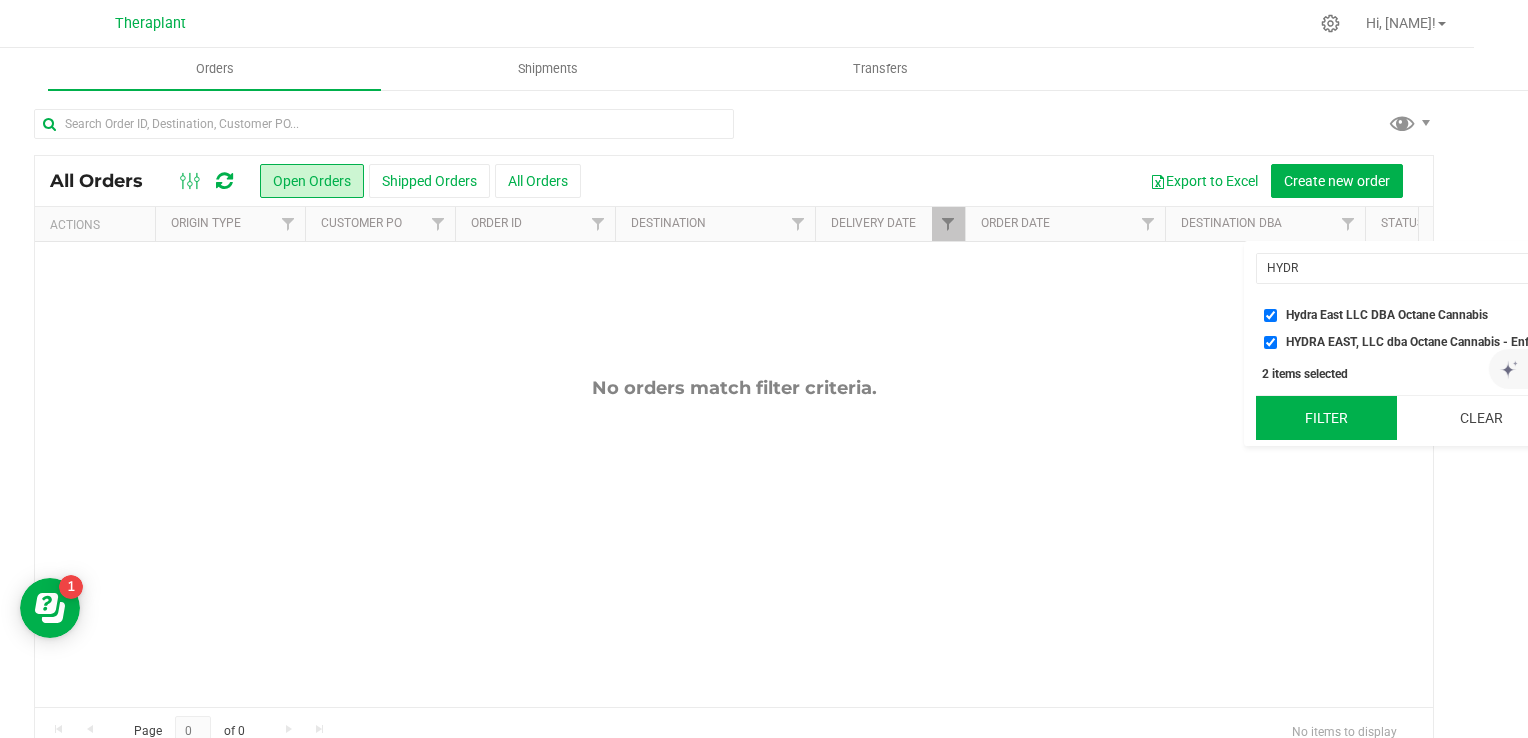 click on "Filter" at bounding box center [1326, 418] 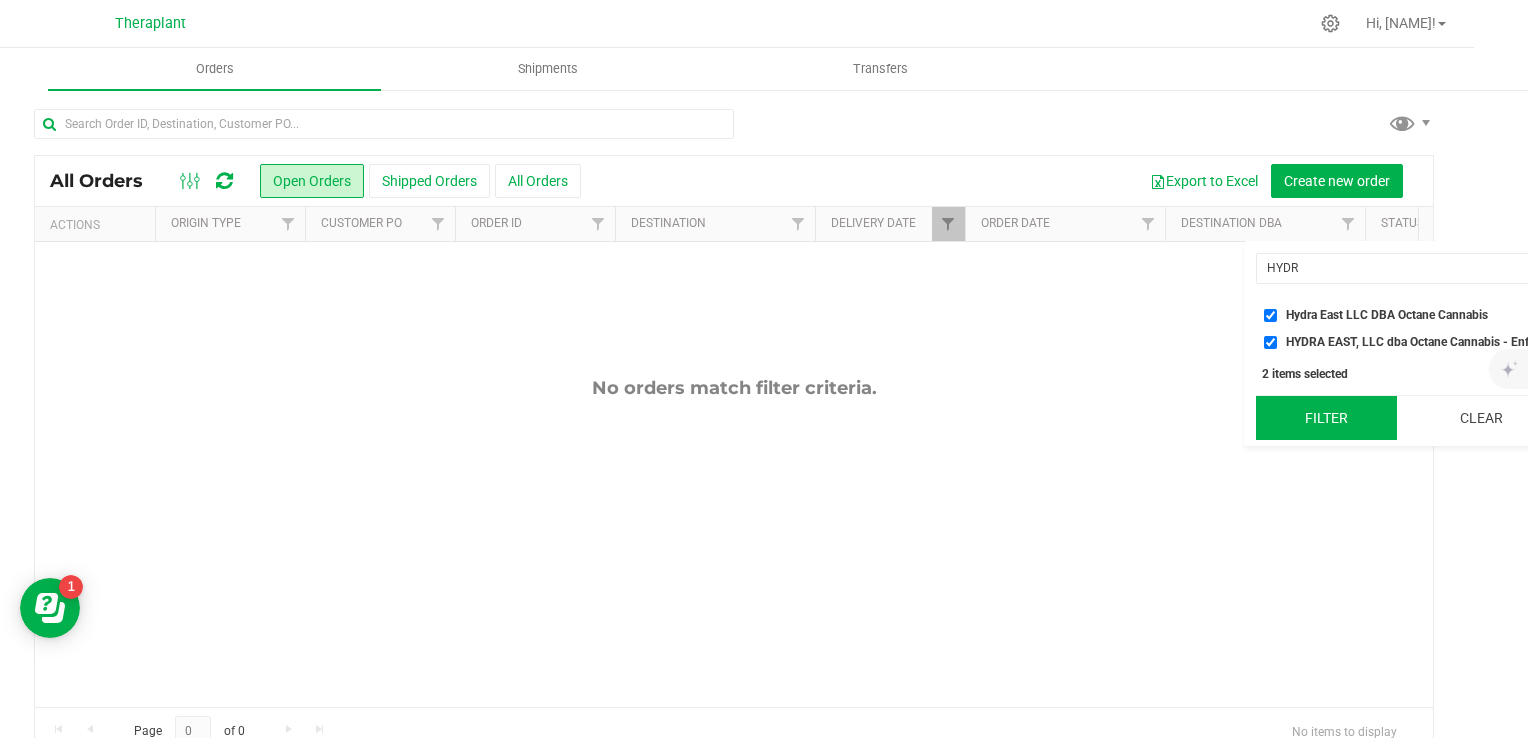 scroll, scrollTop: 0, scrollLeft: 0, axis: both 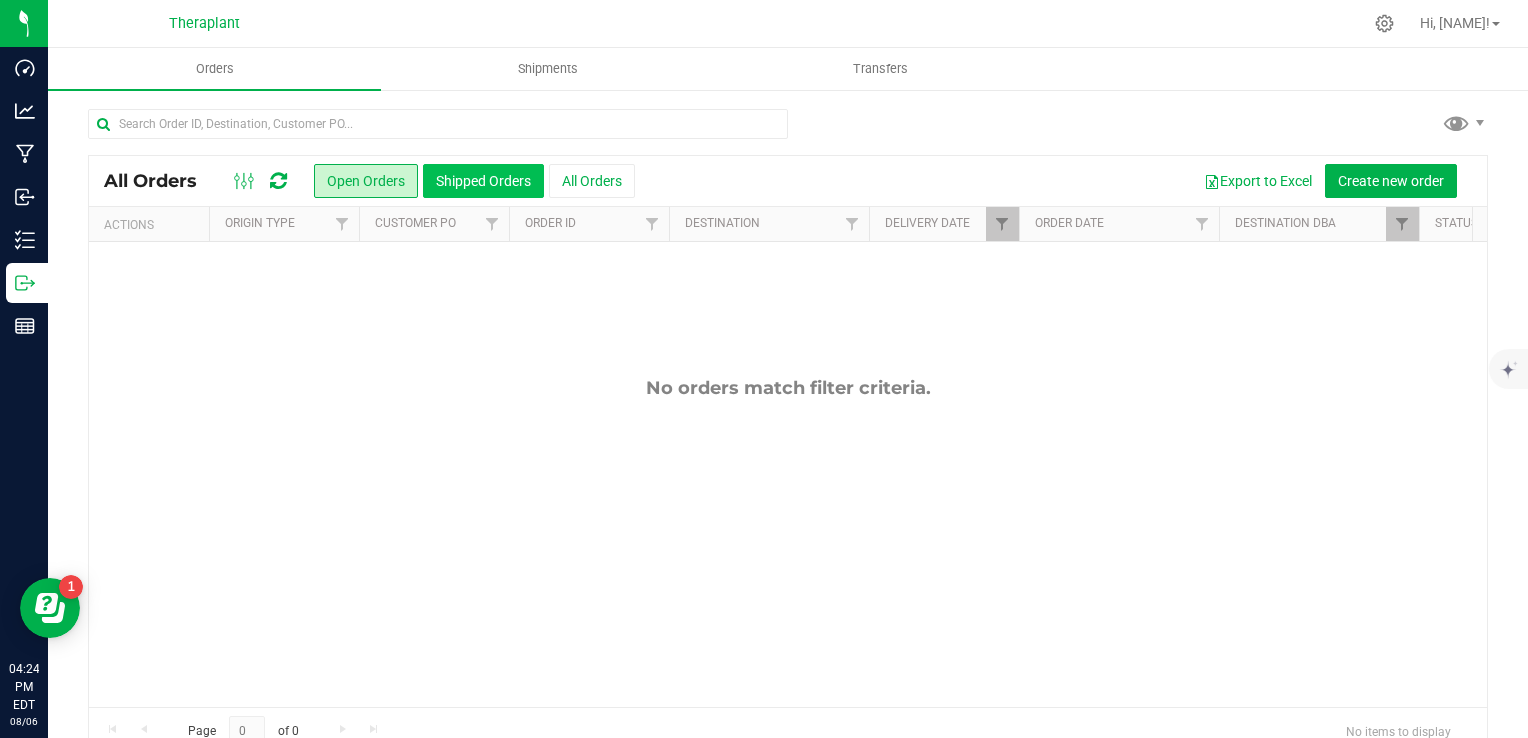 click on "Shipped Orders" at bounding box center [483, 181] 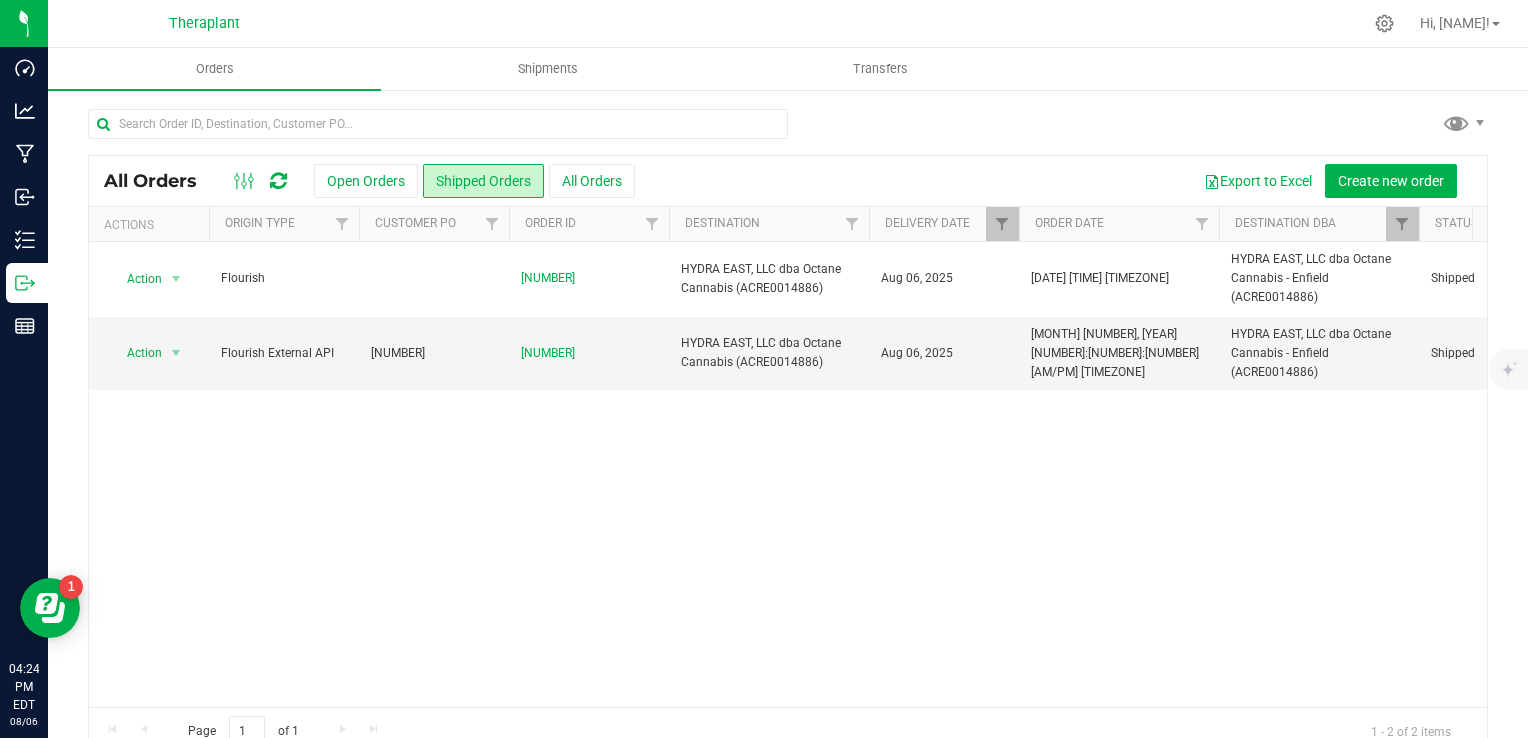 scroll, scrollTop: 0, scrollLeft: 777, axis: horizontal 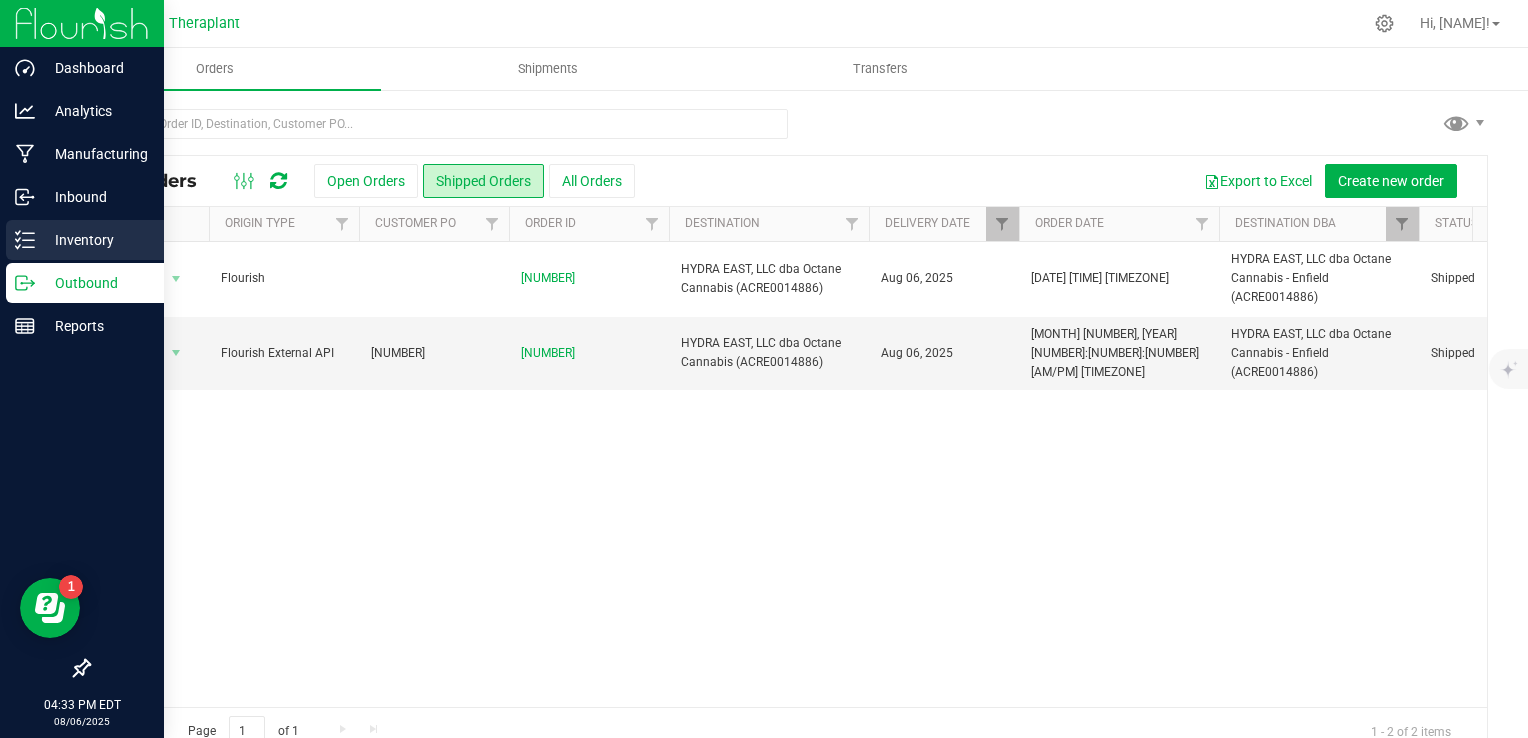 click on "Inventory" at bounding box center [95, 240] 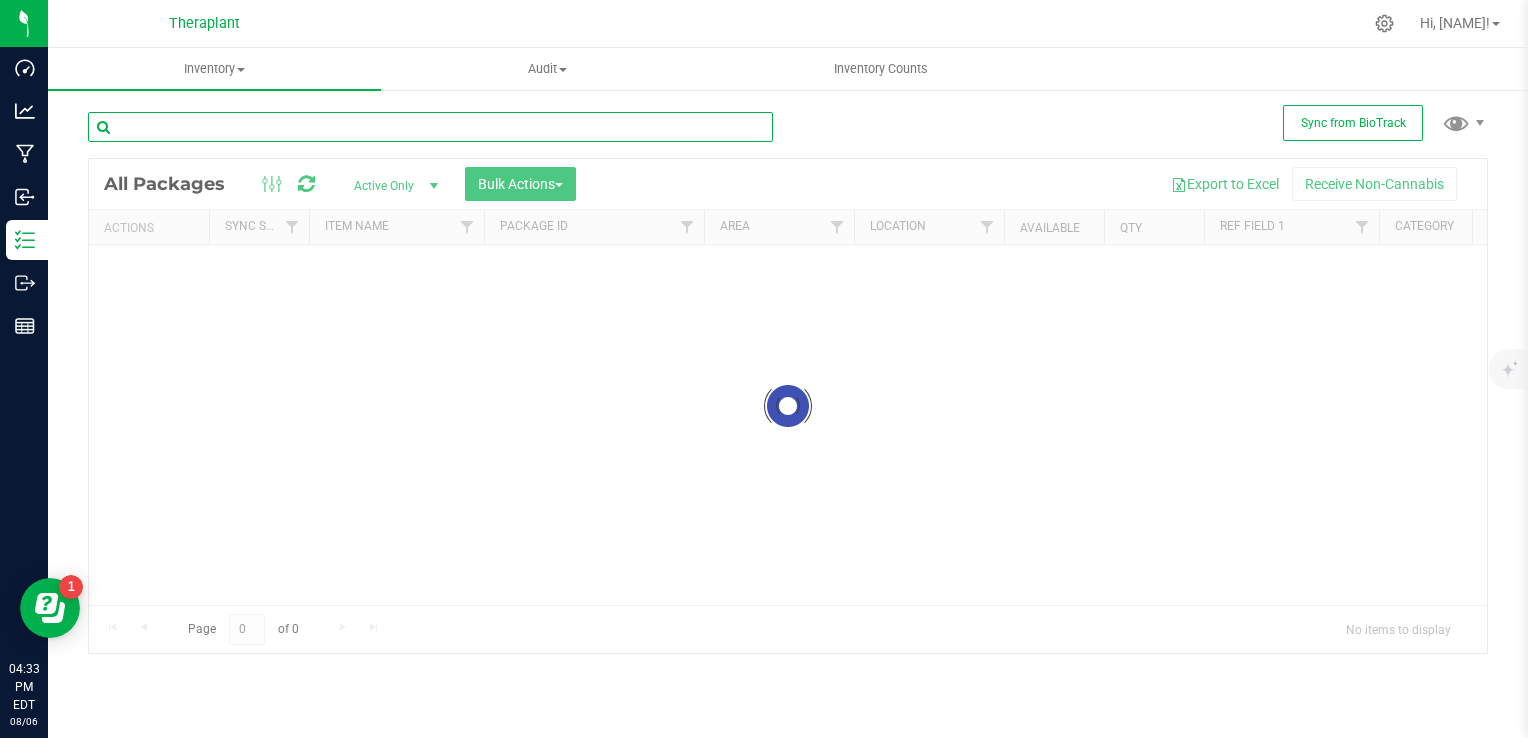 click on "Inventory
All packages
All inventory
Waste log
Create inventory
Audit
Inventory auditing" at bounding box center [788, 393] 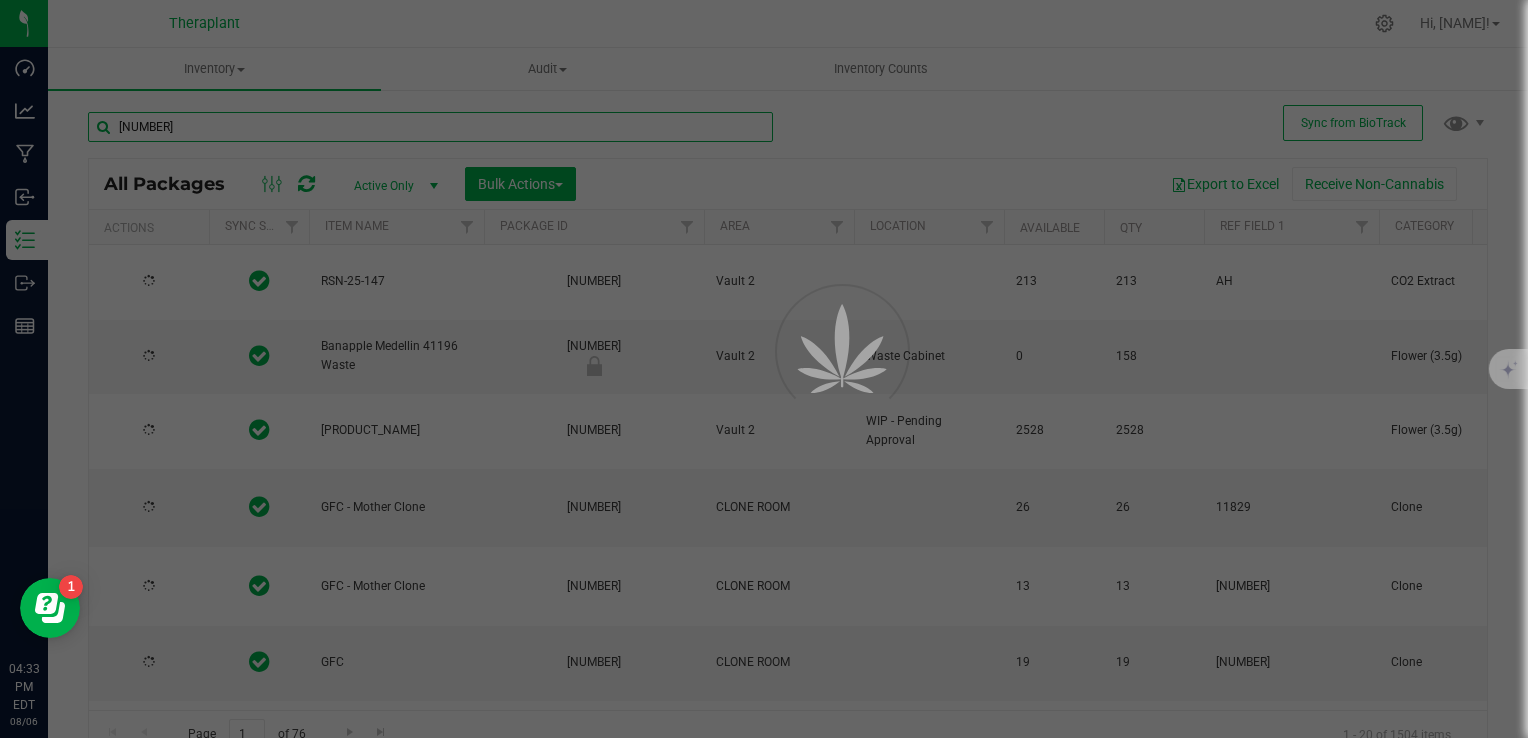 type on "[NUMBER]" 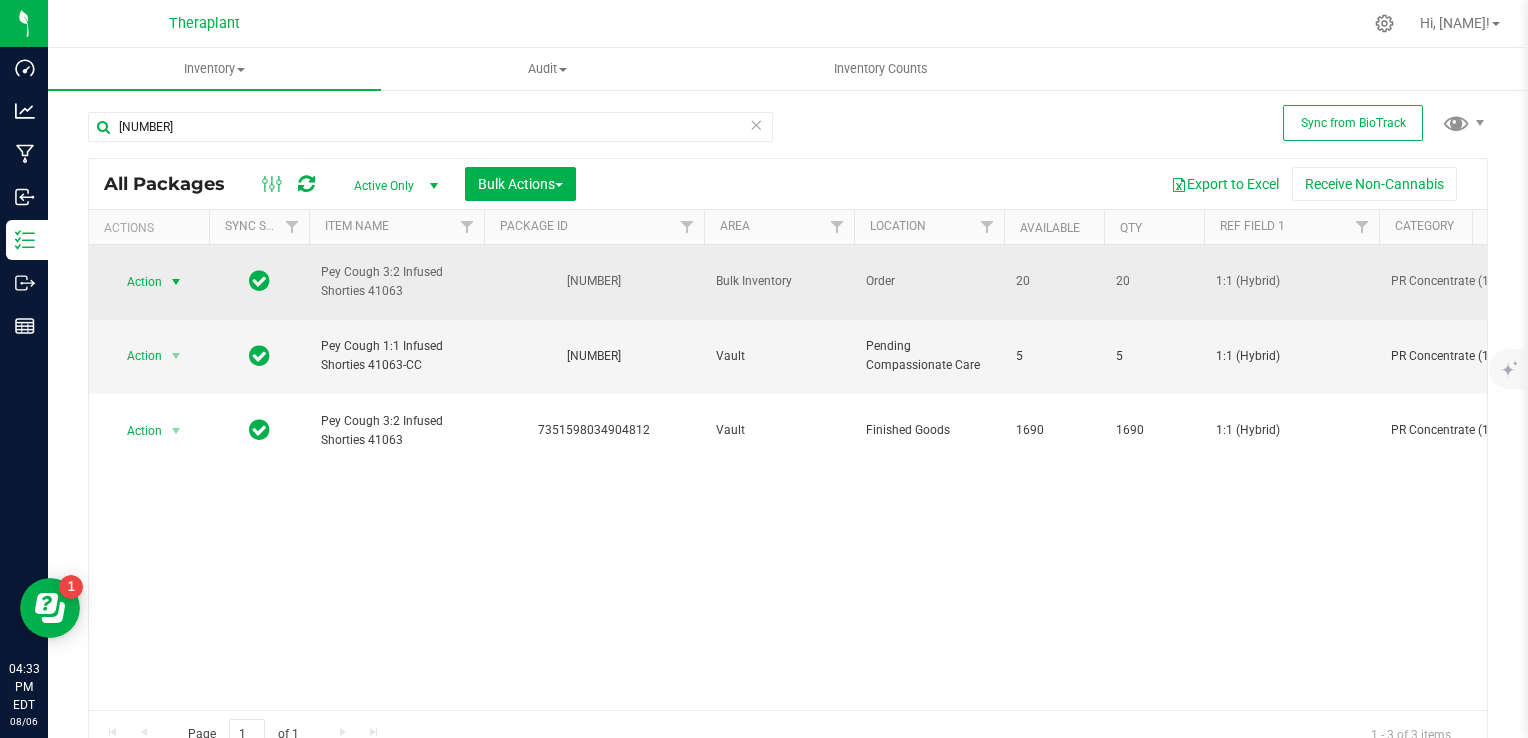 click at bounding box center [176, 282] 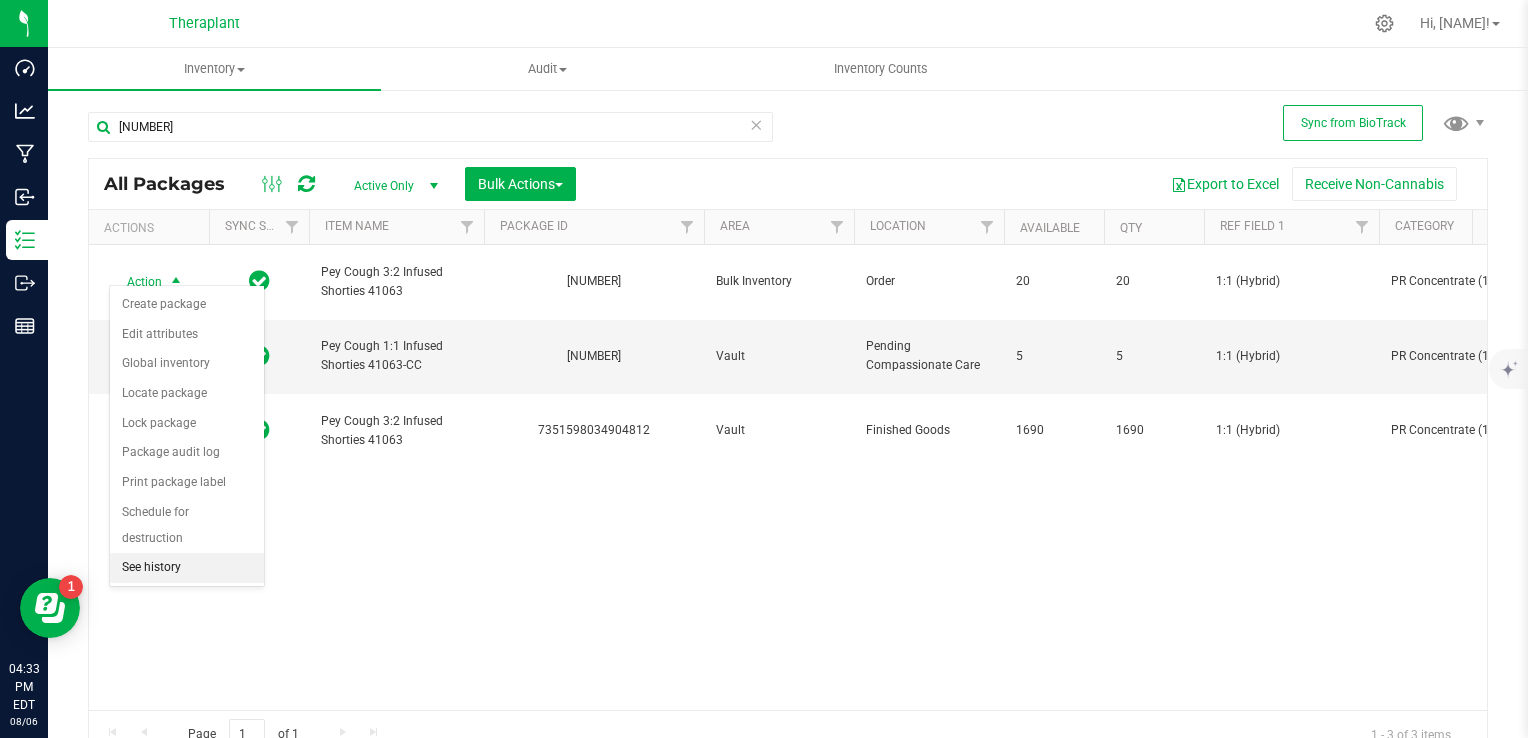 click on "See history" at bounding box center (187, 568) 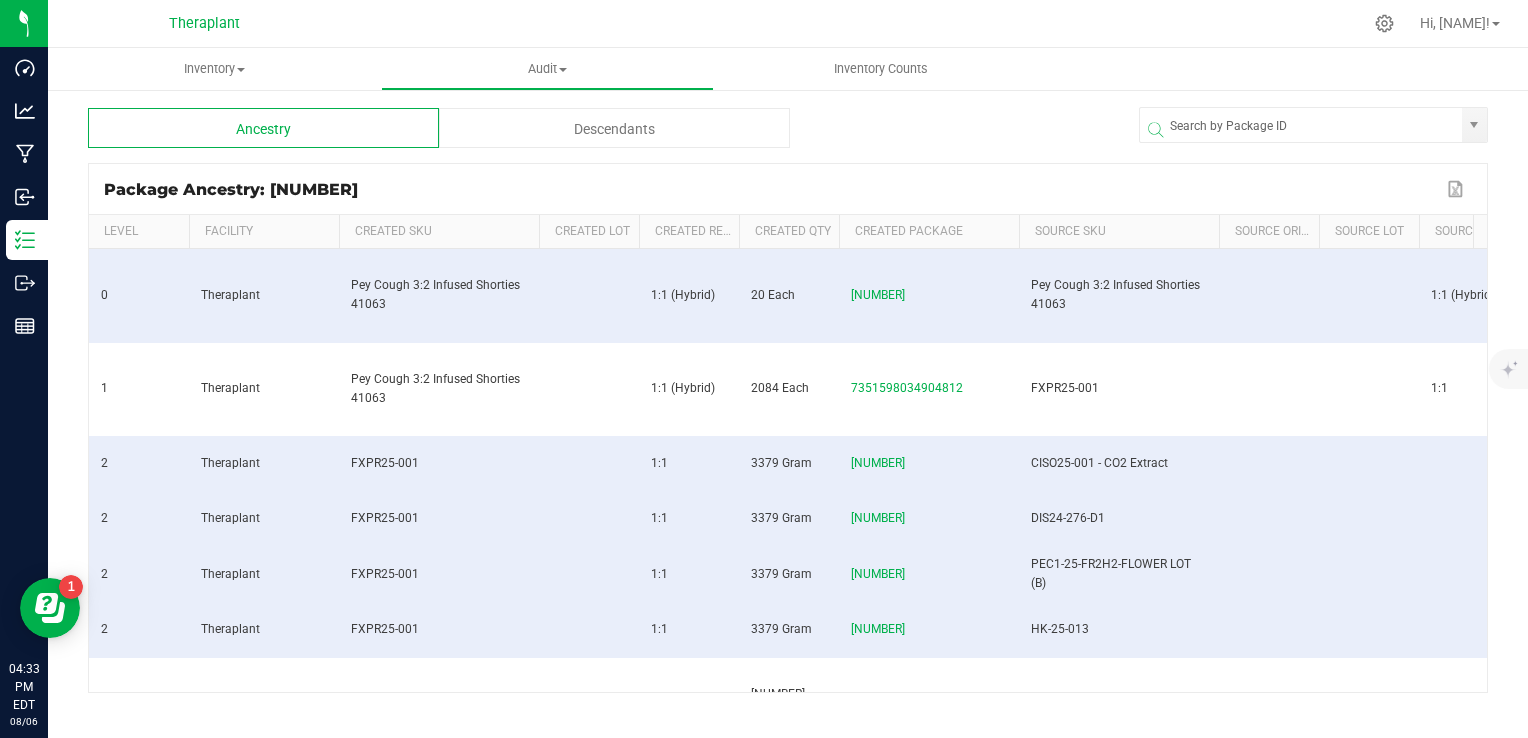 scroll, scrollTop: 0, scrollLeft: 46, axis: horizontal 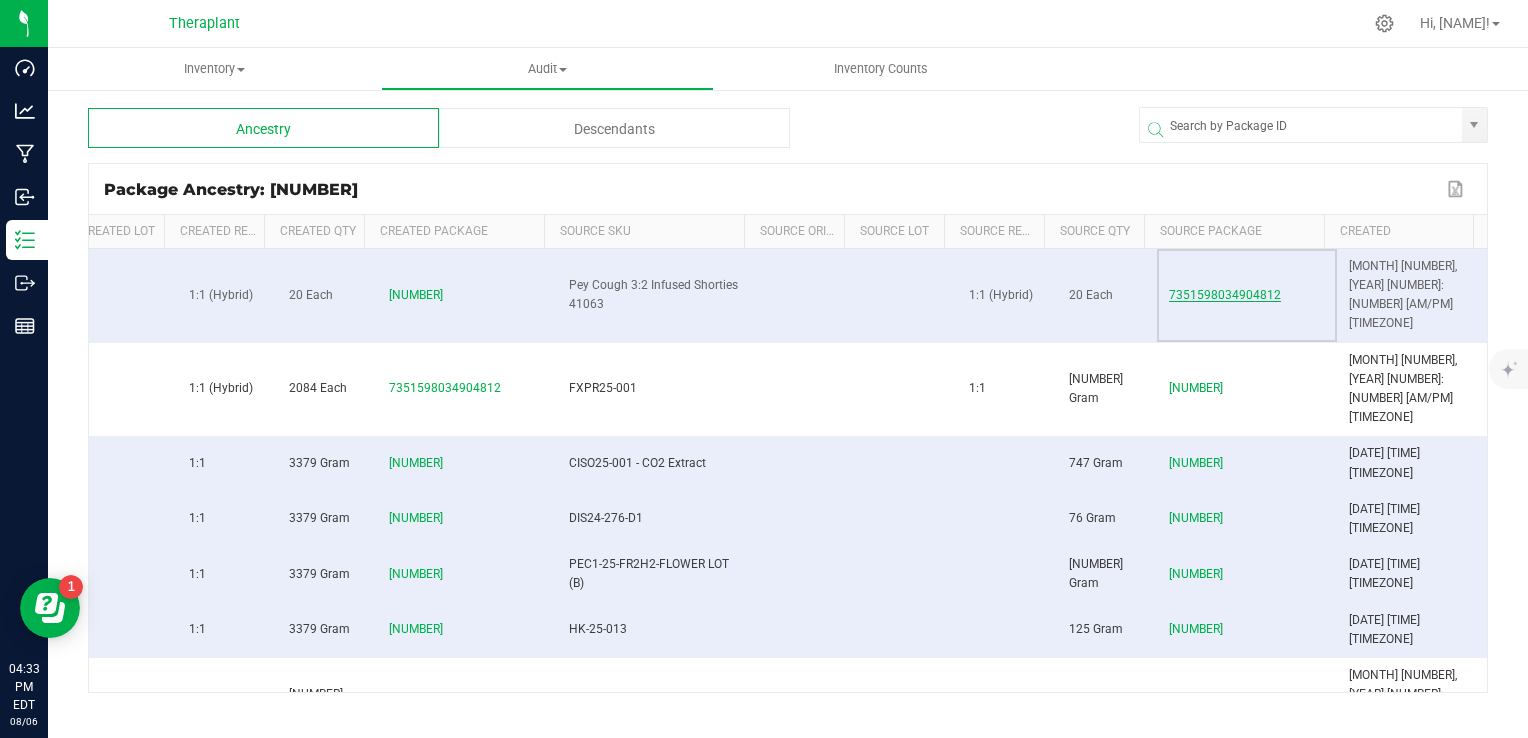 click on "7351598034904812" at bounding box center [1225, 295] 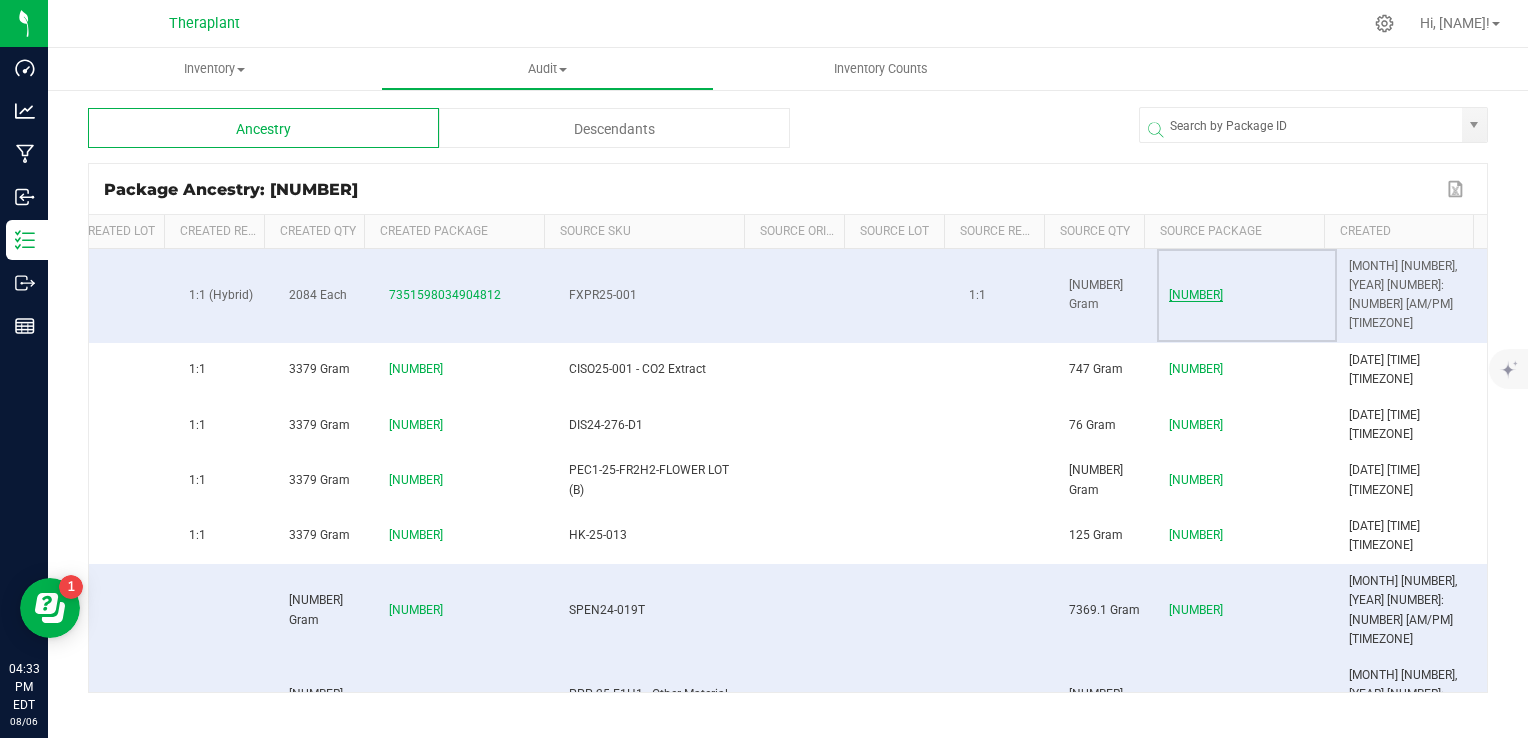 click on "[NUMBER]" at bounding box center [1196, 295] 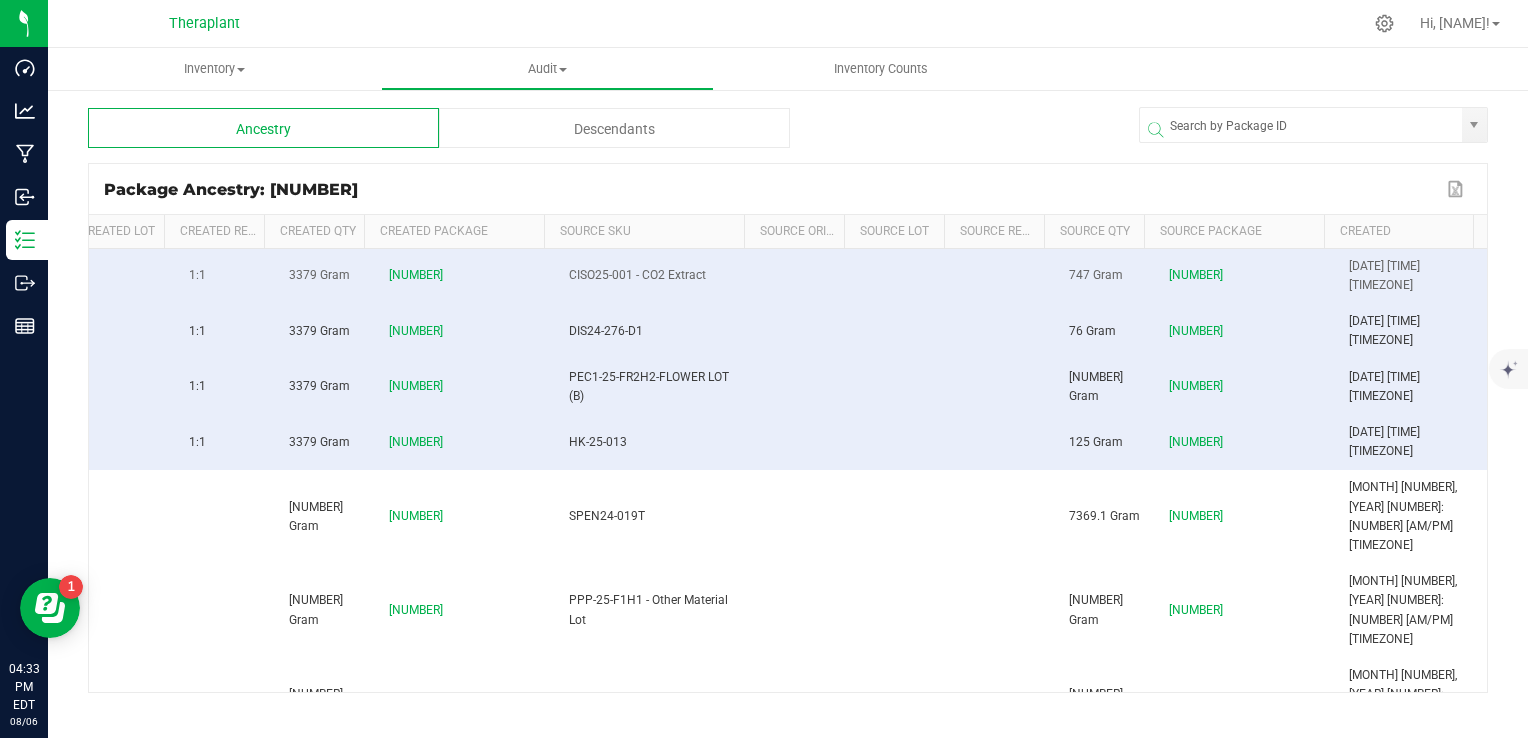 scroll, scrollTop: 0, scrollLeft: 332, axis: horizontal 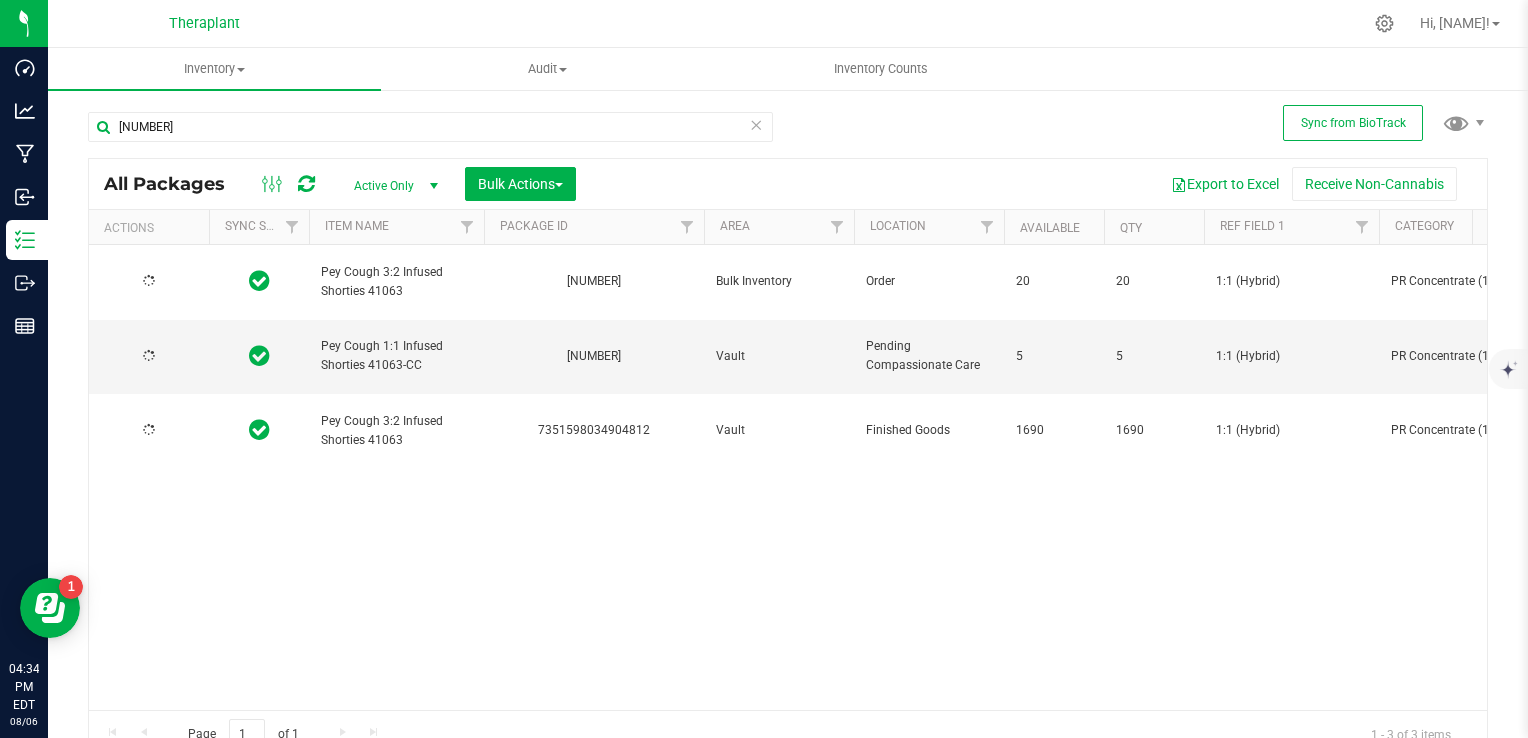 type on "[YEAR]-[NUMBER]-[NUMBER]" 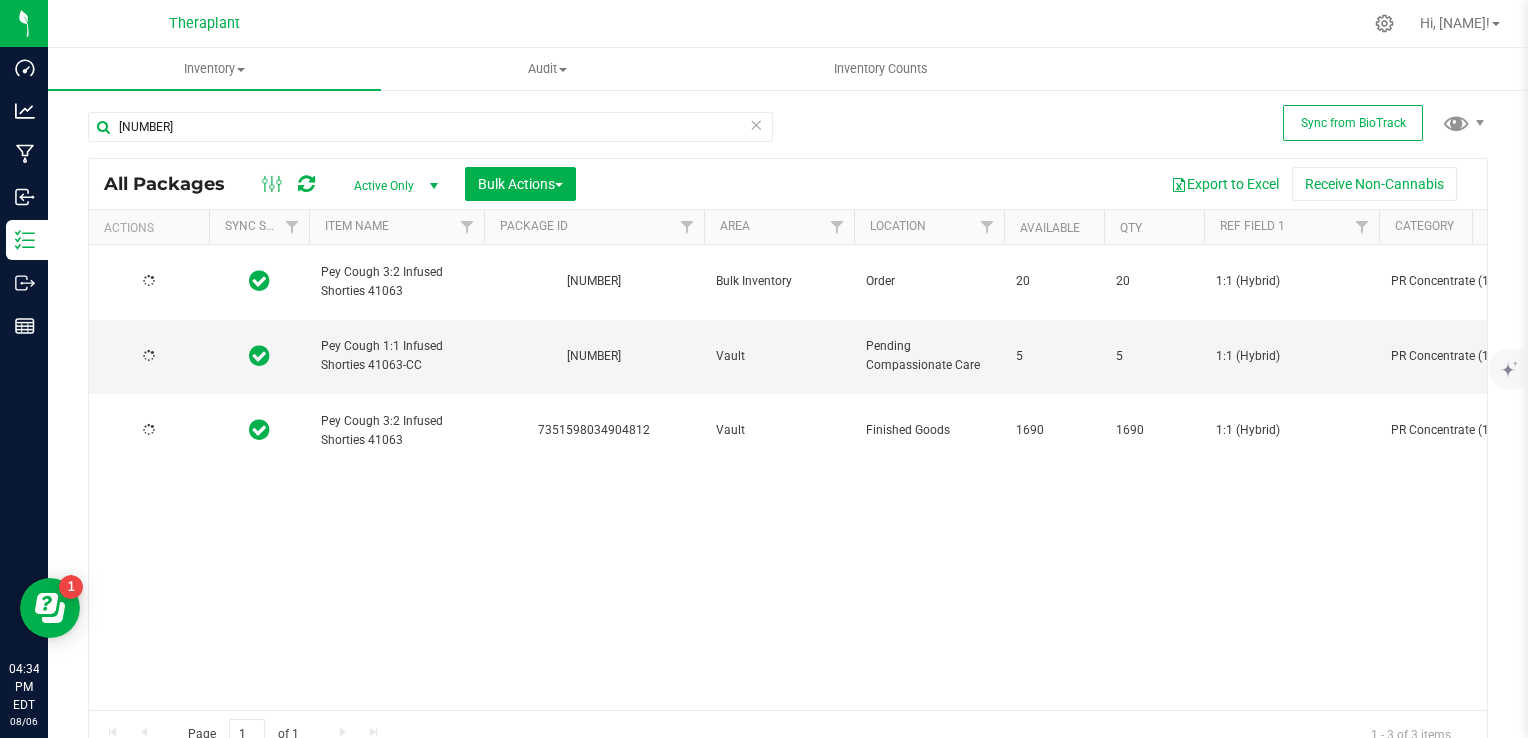 type on "[YEAR]-[NUMBER]-[NUMBER]" 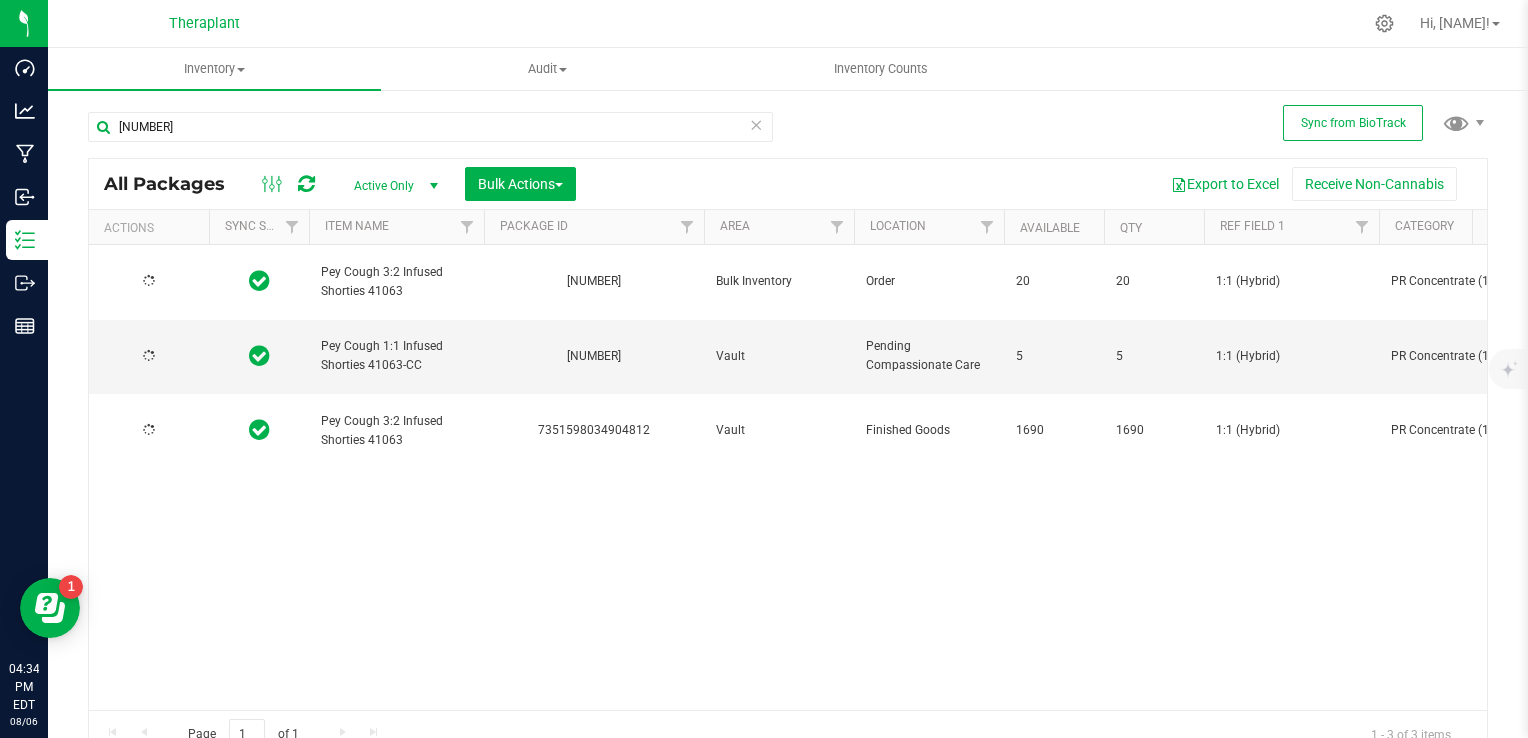 type on "[YEAR]-[NUMBER]-[NUMBER]" 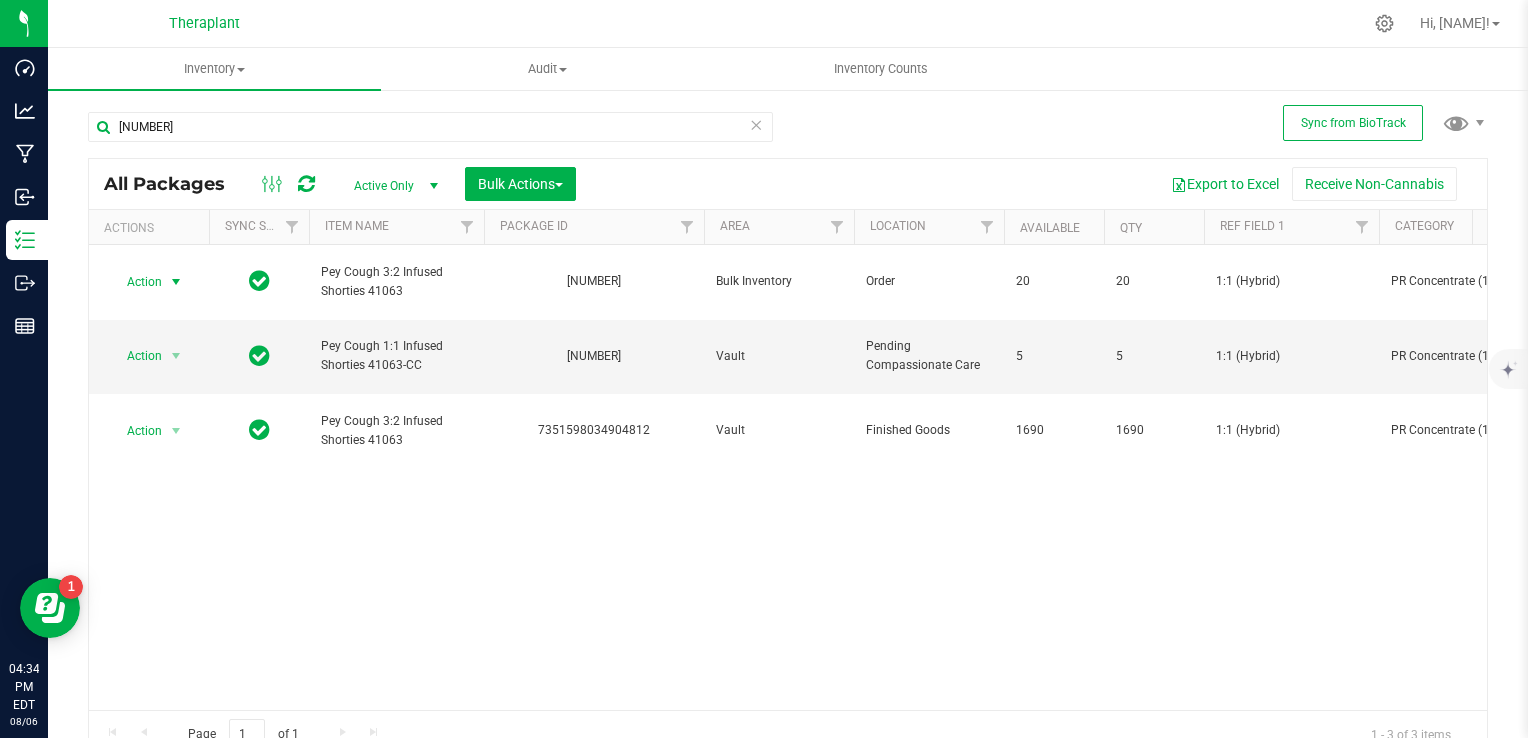 click on "Action" at bounding box center (136, 282) 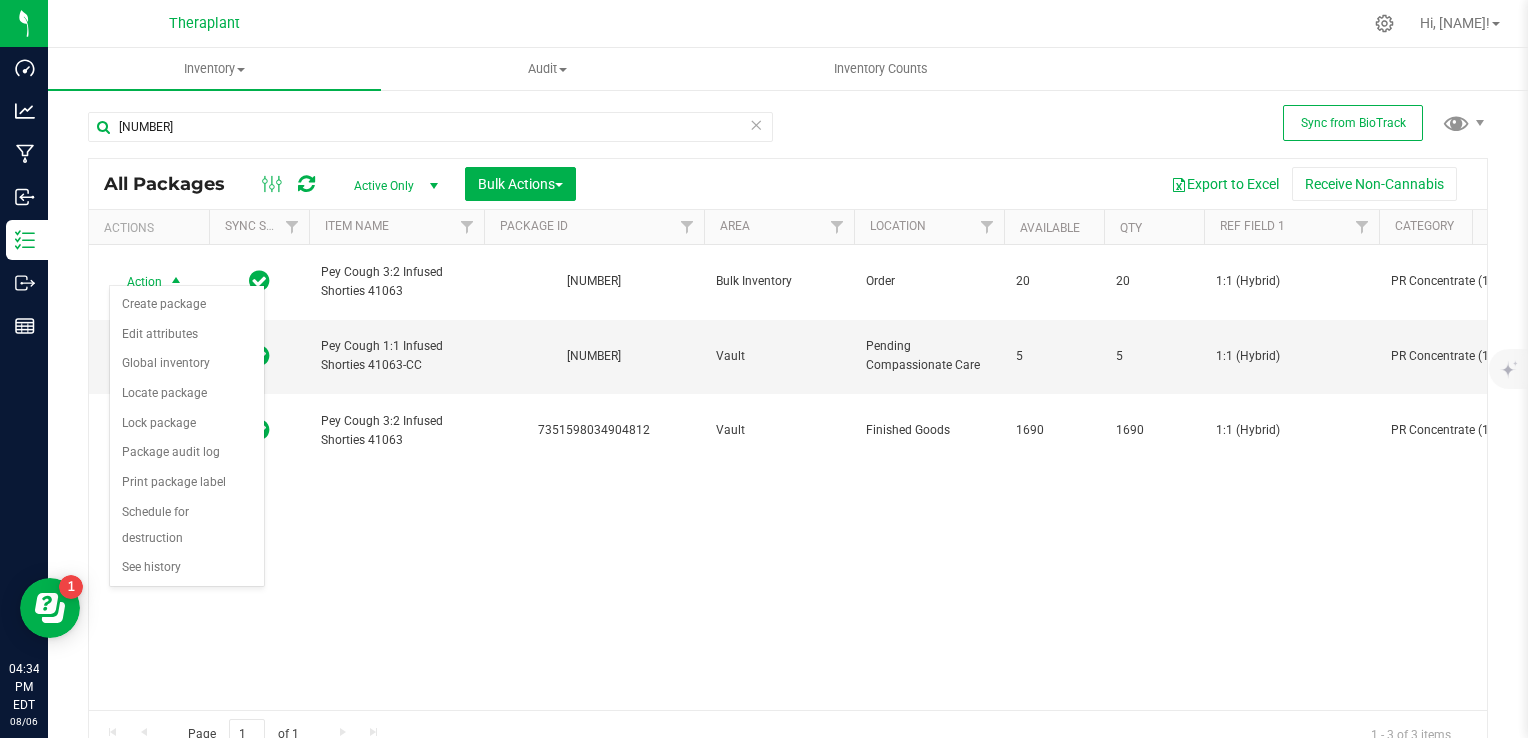 click on "Pey Cough 3:2 Infused Shorties 41063
[NUMBER]
Bulk Inventory
Order
[NUMBER]
[NUMBER]
1:1 (Hybrid)
PR Concentrate (1.6g-4pk)
Created
[NUMBER] [MONTH] [NUMBER], [YEAR] [NUMBER]:[NUMBER]:[NUMBER] [TIMEZONE]
[YEAR]-[NUMBER]-[NUMBER]
Now
[MONTH] [NUMBER], [YEAR] [NUMBER]:[NUMBER]:[NUMBER] [TIMEZONE]
flourish-biotrack [v0.1.0]" at bounding box center [788, 477] 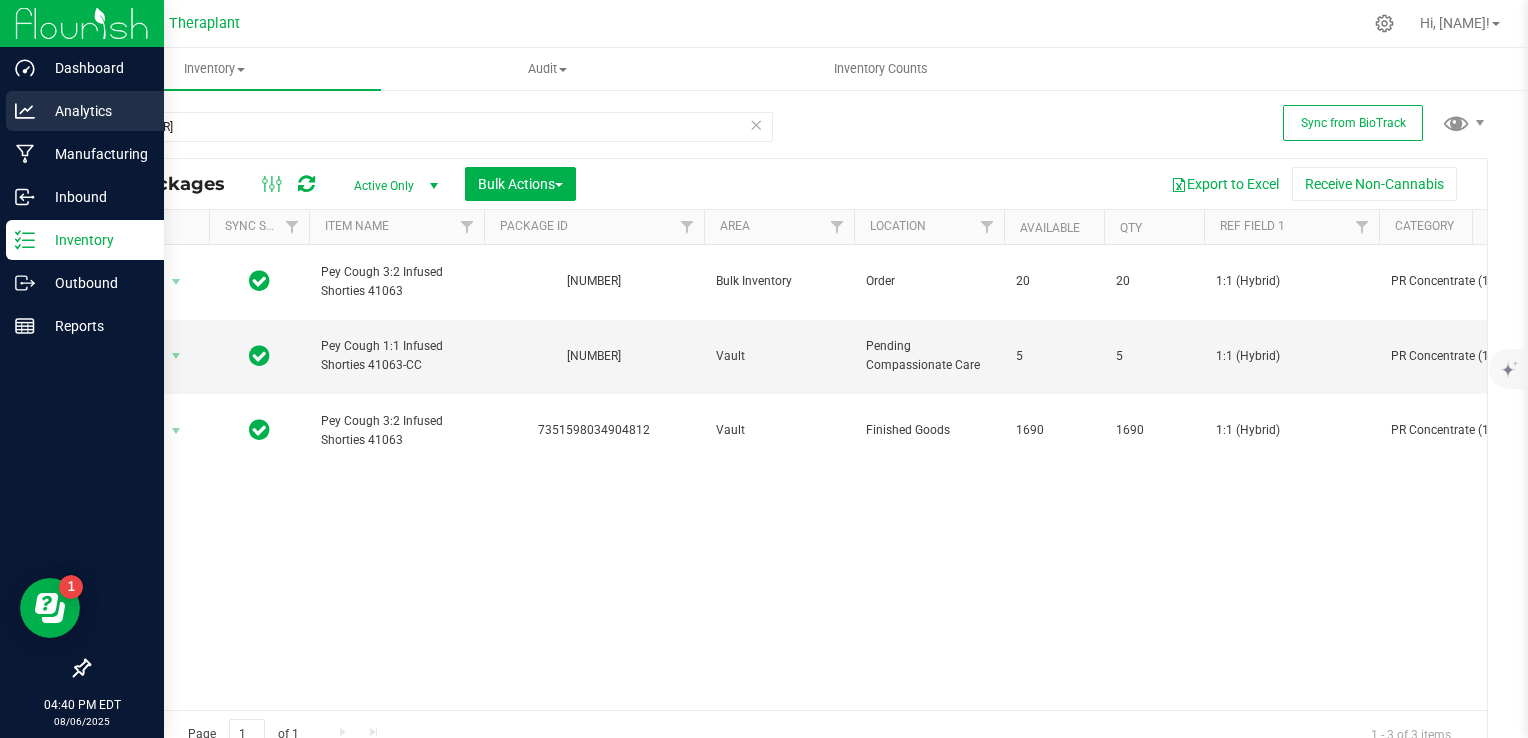 click 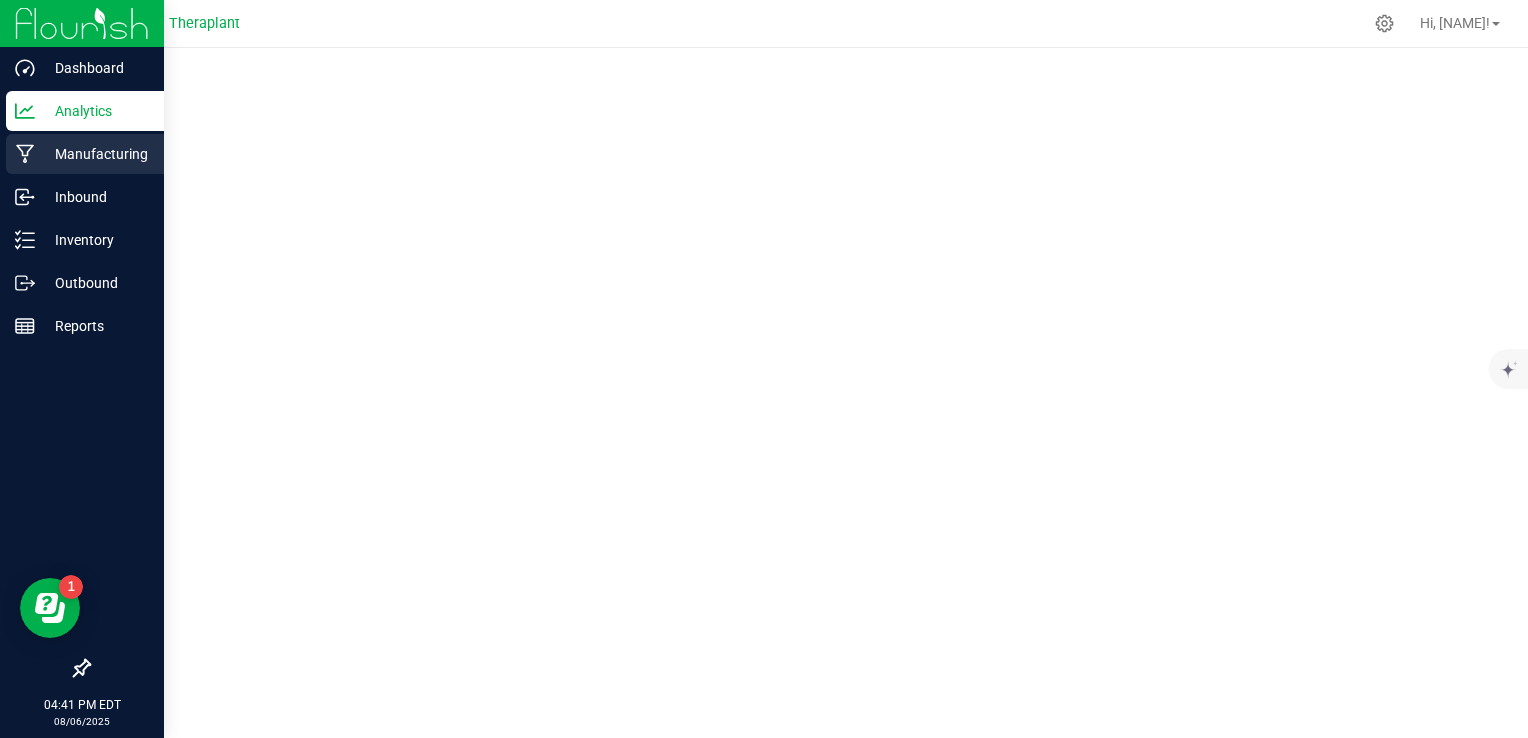 click on "Manufacturing" at bounding box center (95, 154) 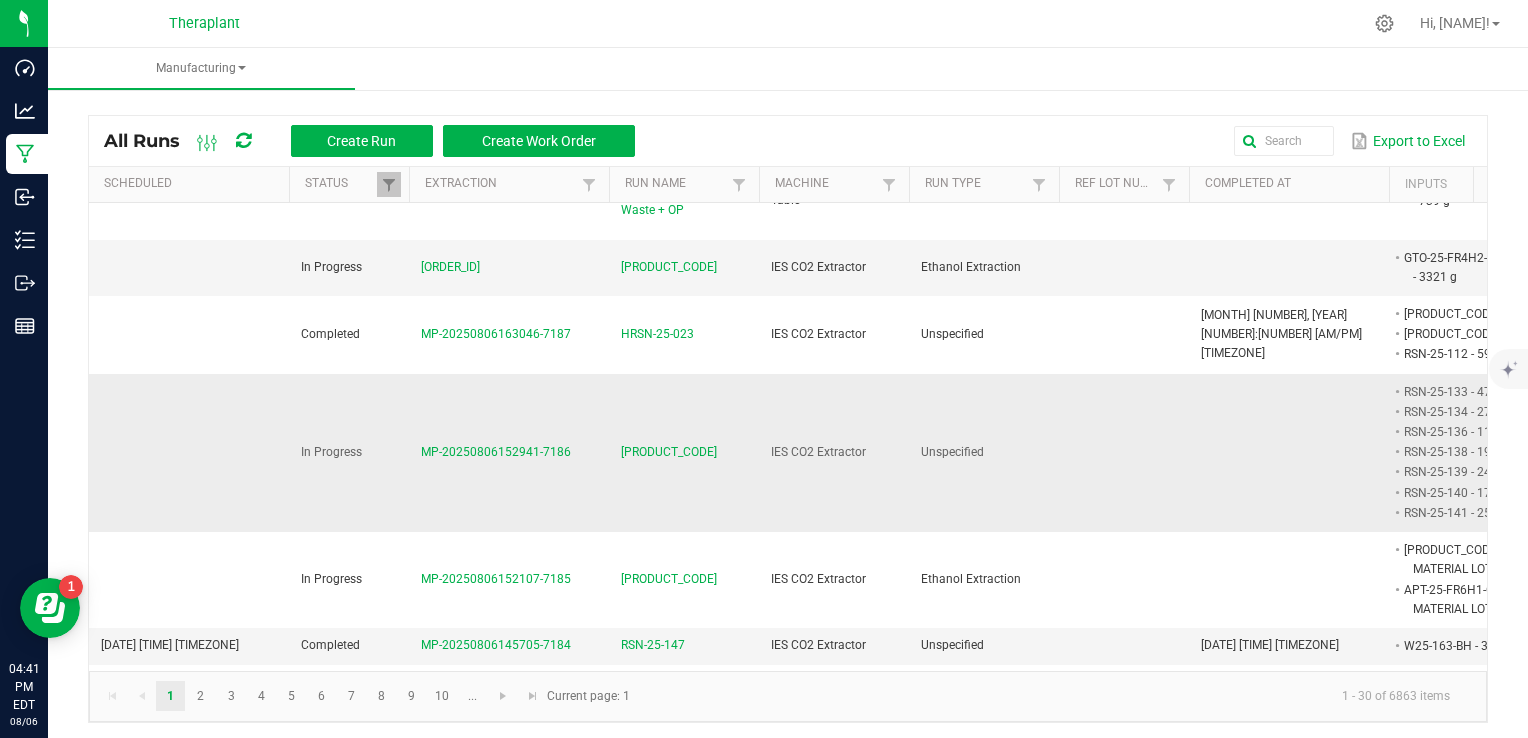 scroll, scrollTop: 0, scrollLeft: 0, axis: both 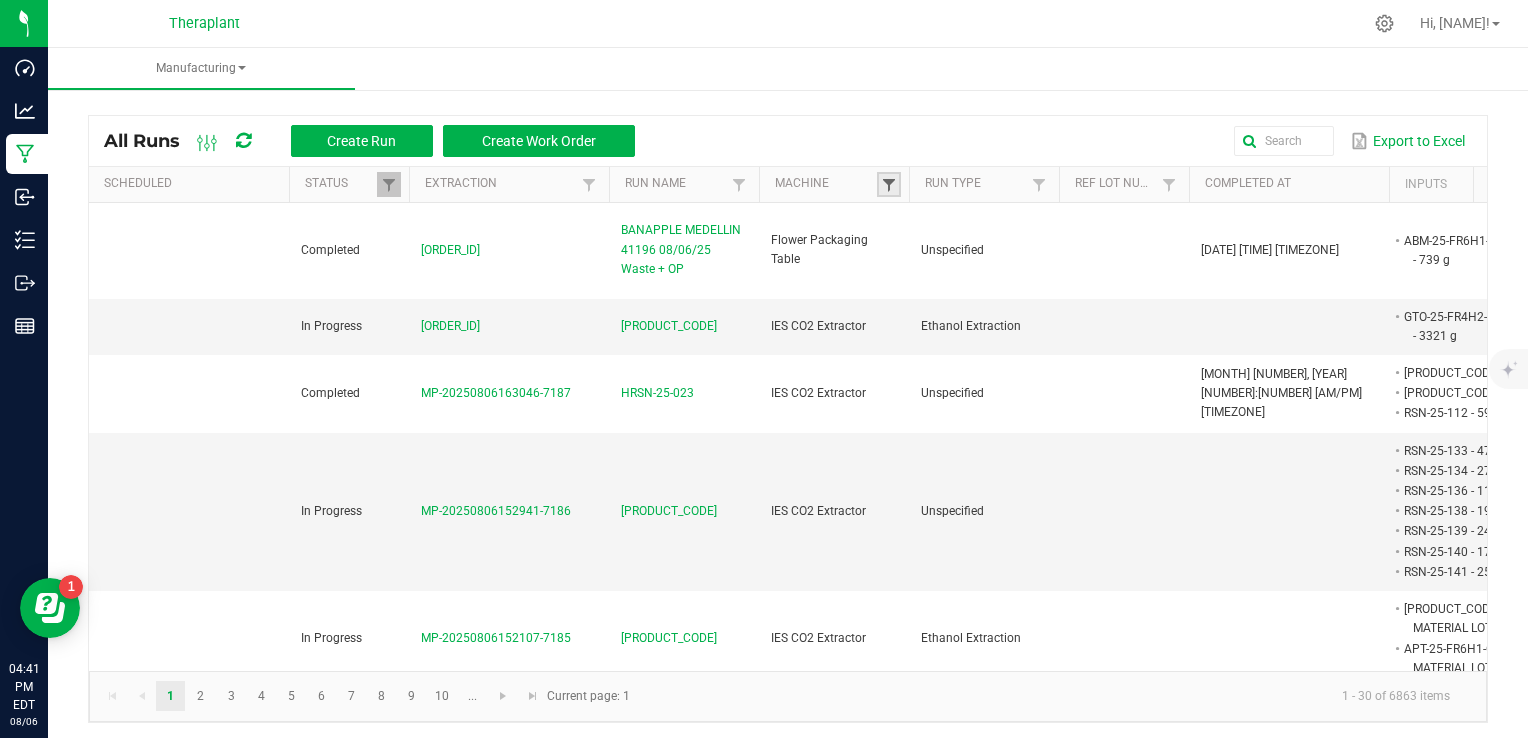 click at bounding box center [889, 185] 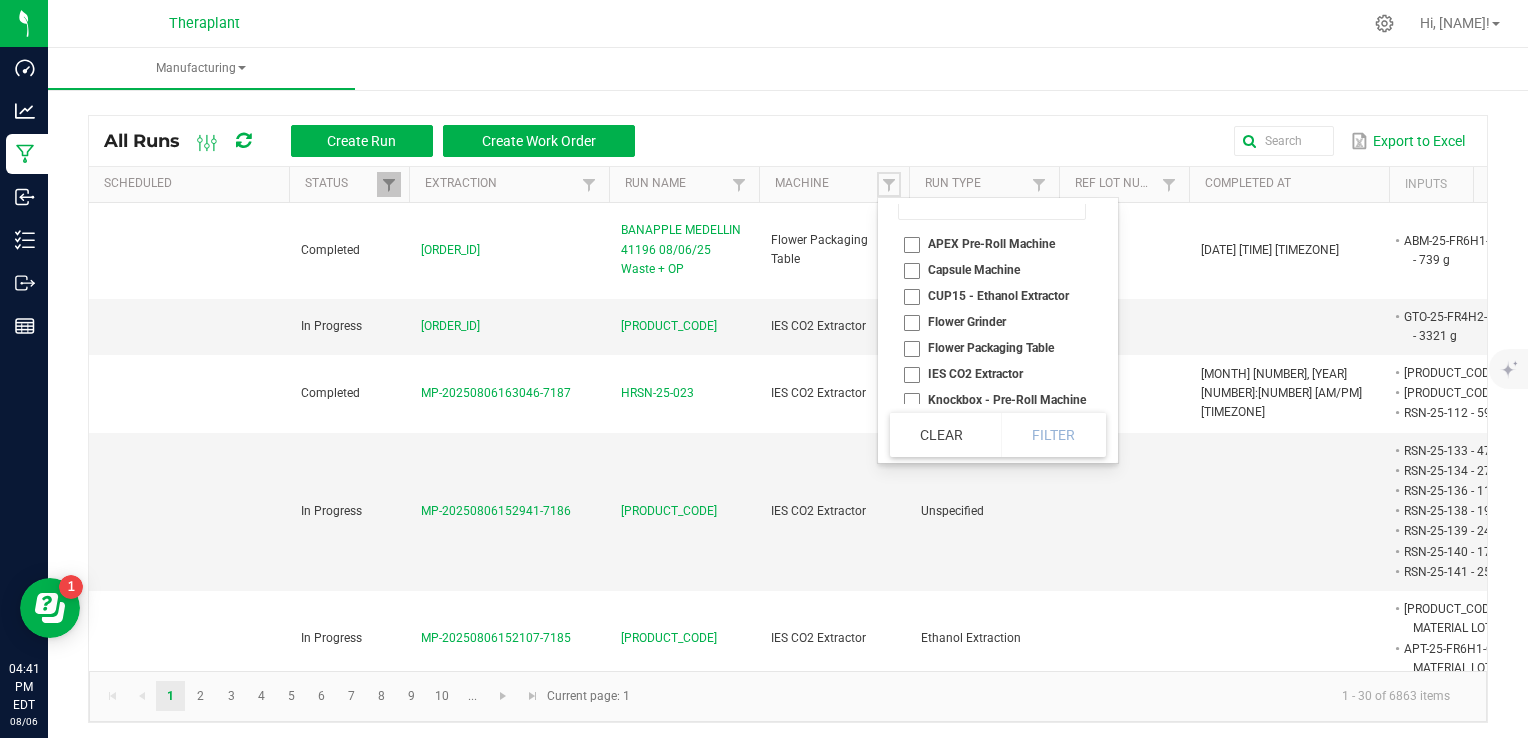 scroll, scrollTop: 0, scrollLeft: 0, axis: both 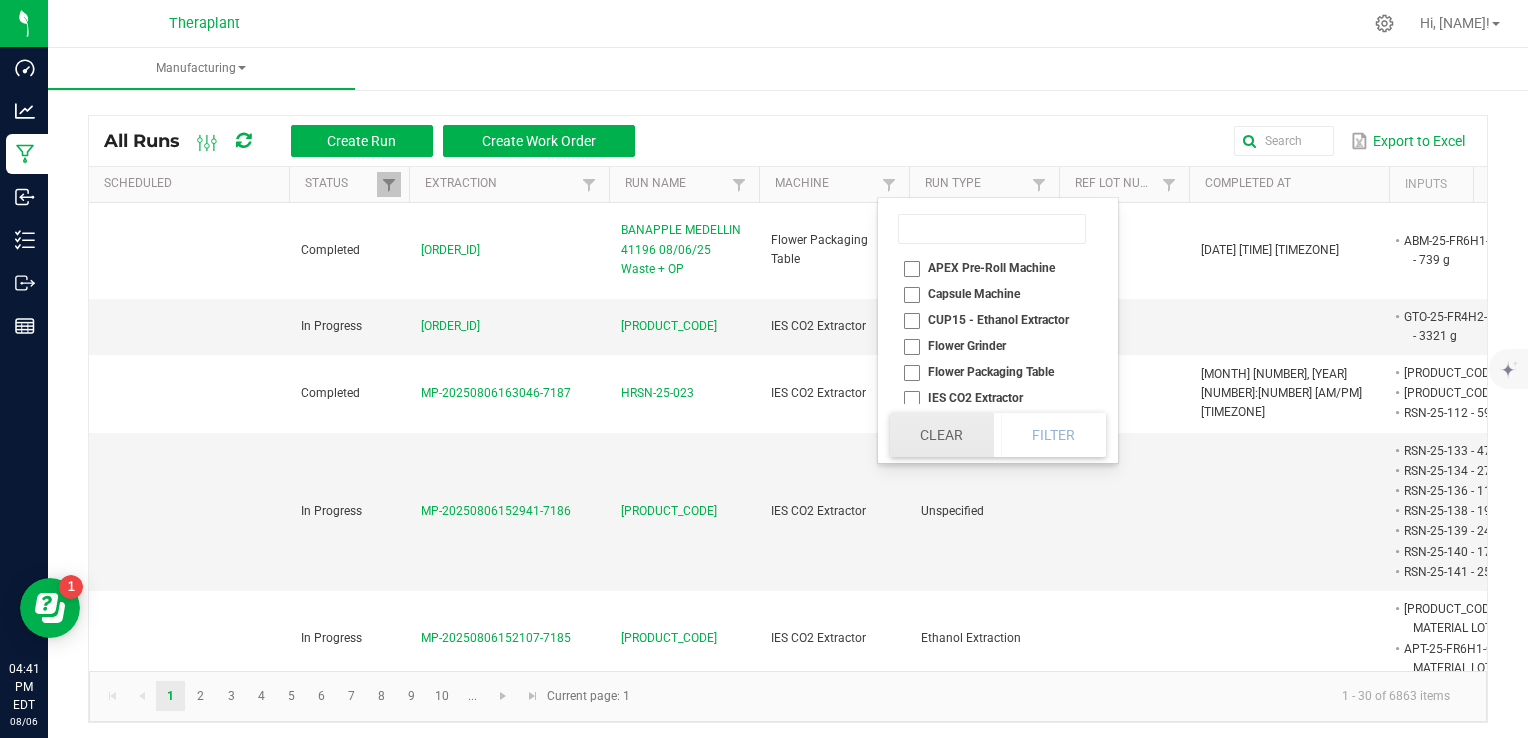 click on "Clear" at bounding box center (942, 435) 